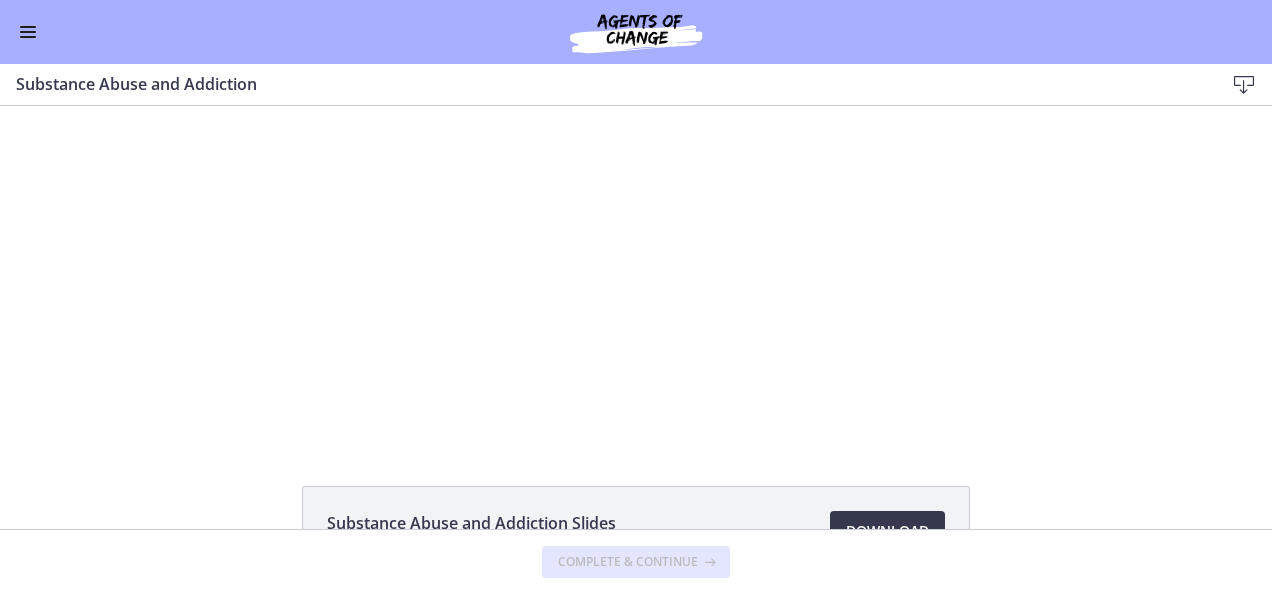 scroll, scrollTop: 0, scrollLeft: 0, axis: both 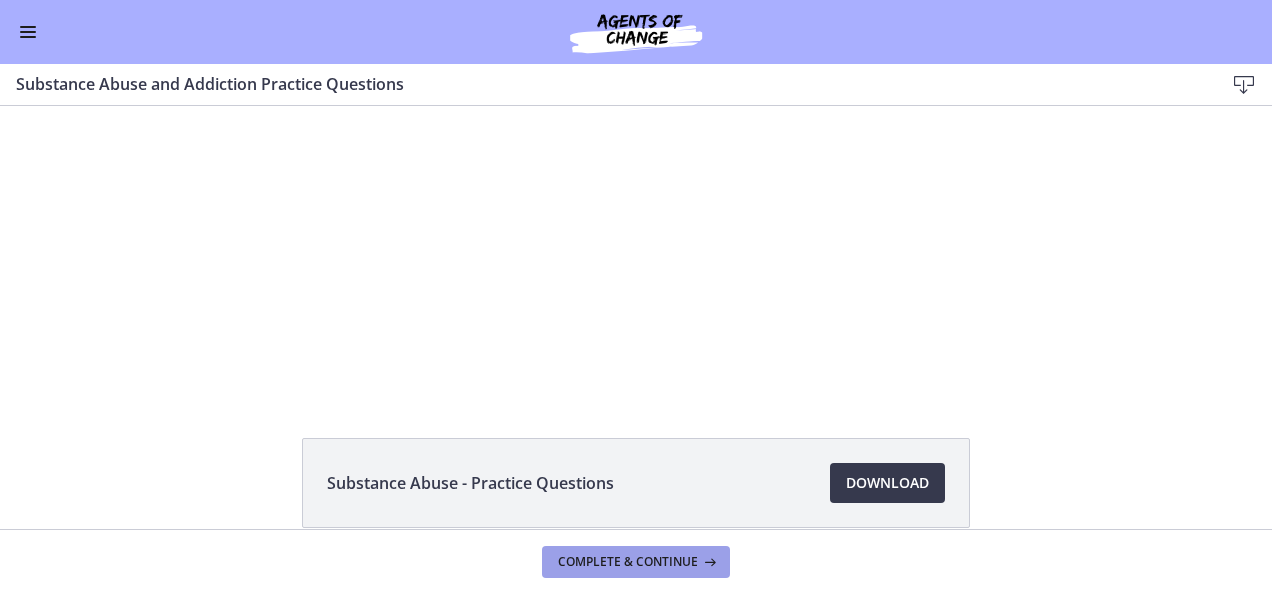 click on "Complete & continue" at bounding box center [636, 562] 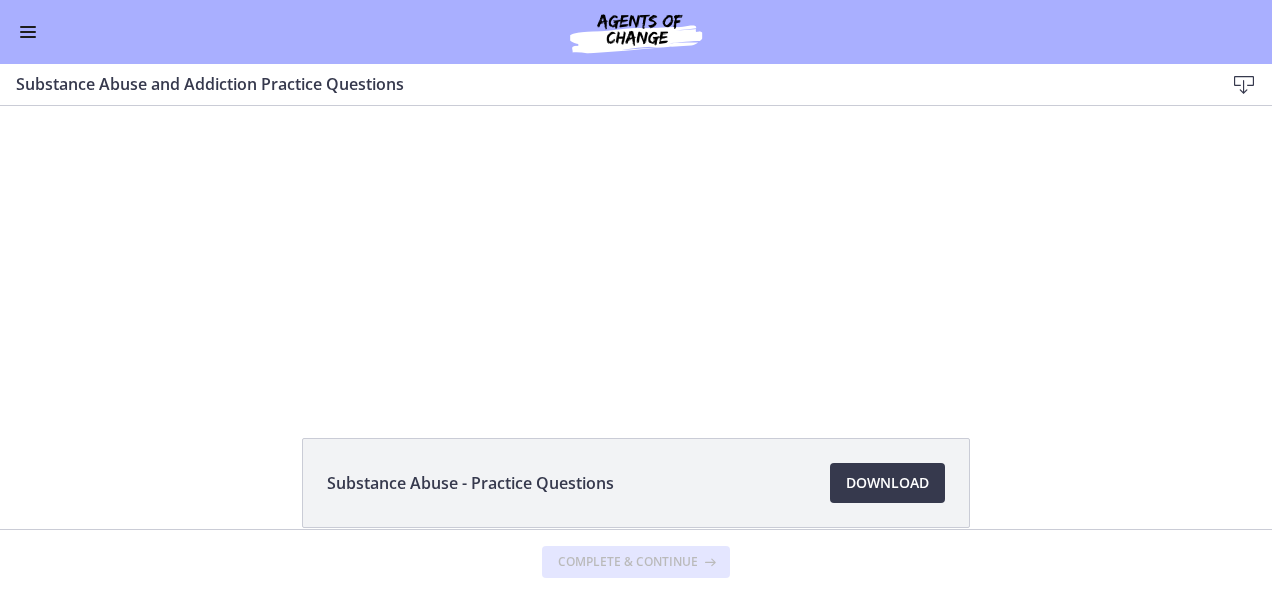 scroll, scrollTop: 0, scrollLeft: 0, axis: both 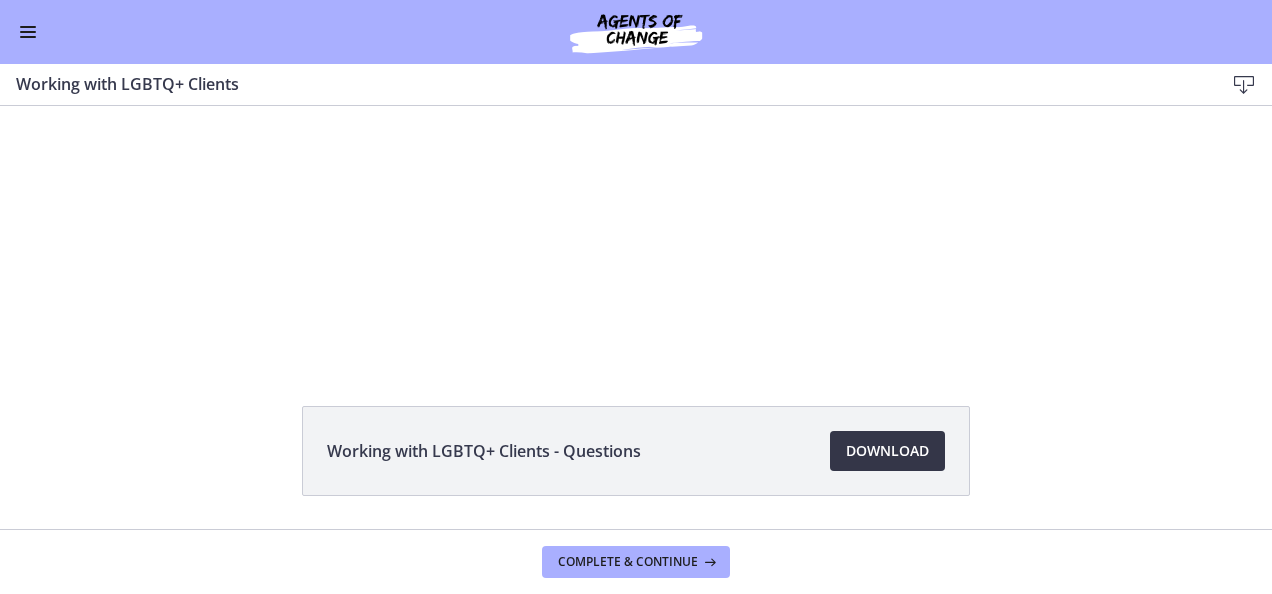 click on "Download
Opens in a new window" at bounding box center (887, 451) 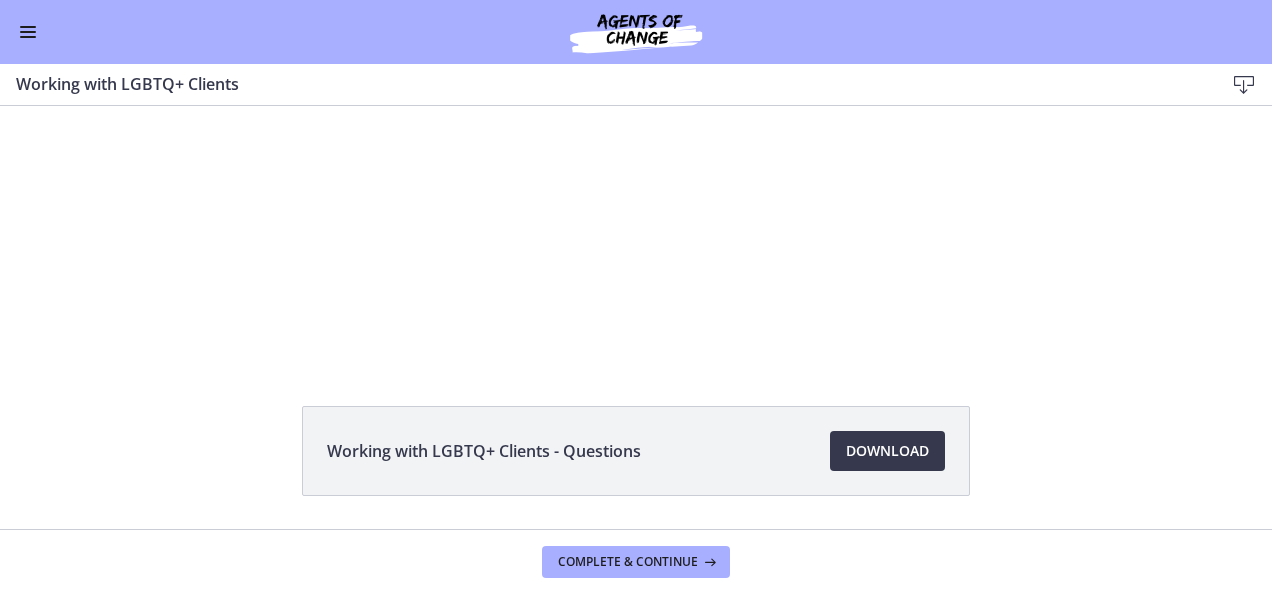 click on "0:09" at bounding box center [596, 343] 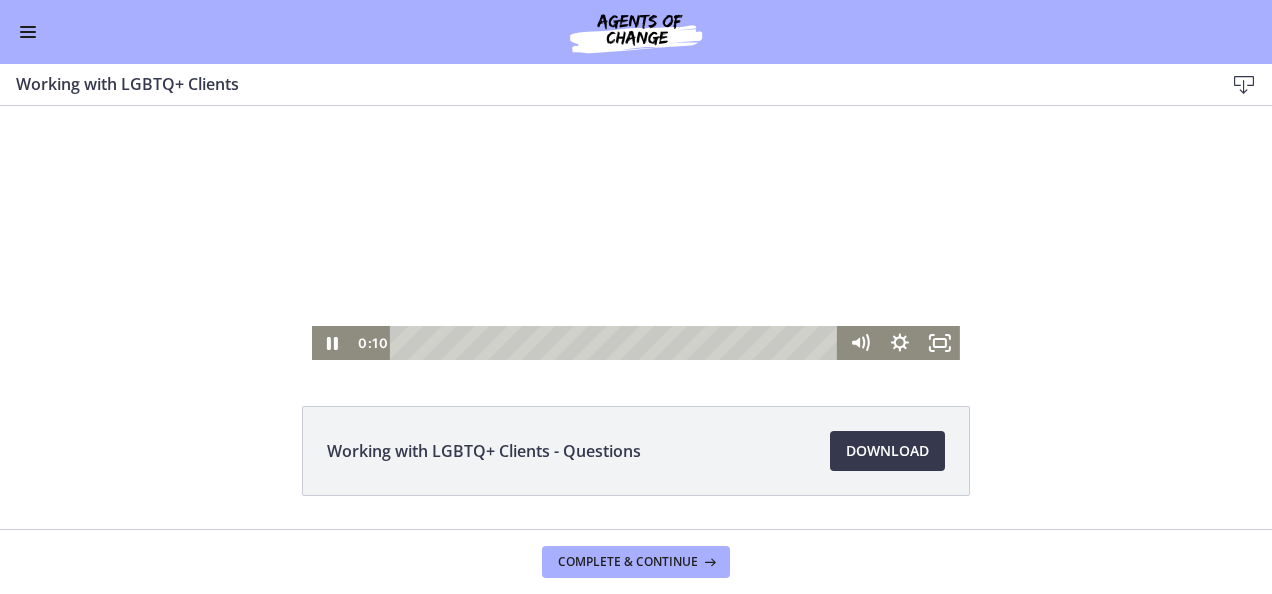 click 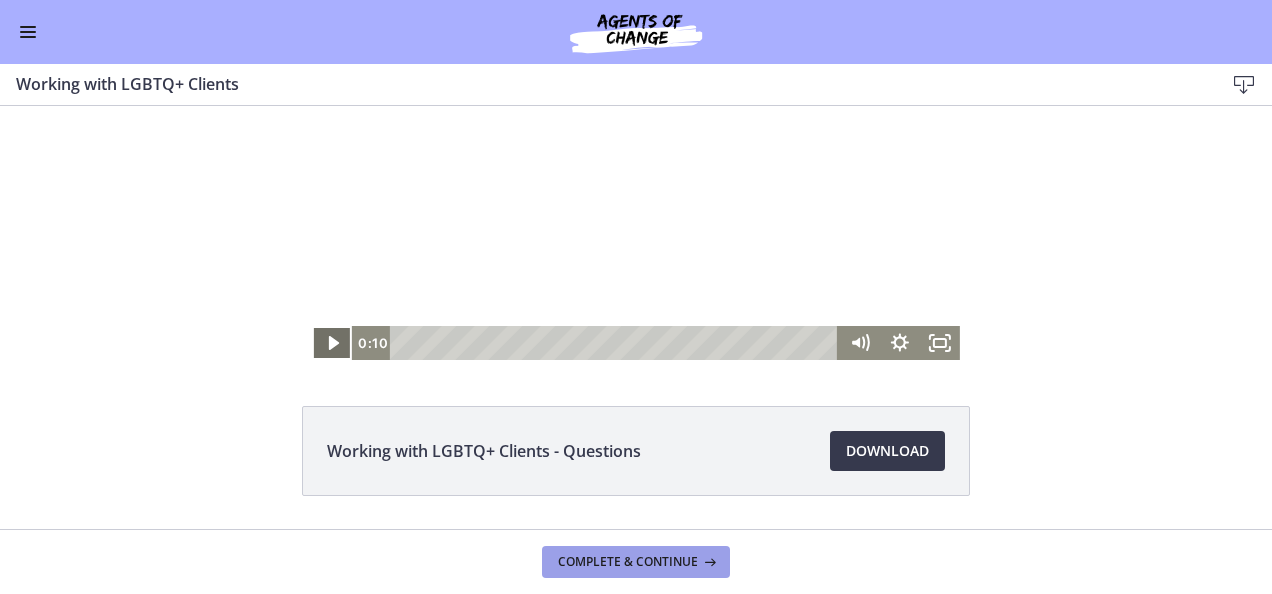 click on "Complete & continue" at bounding box center [636, 562] 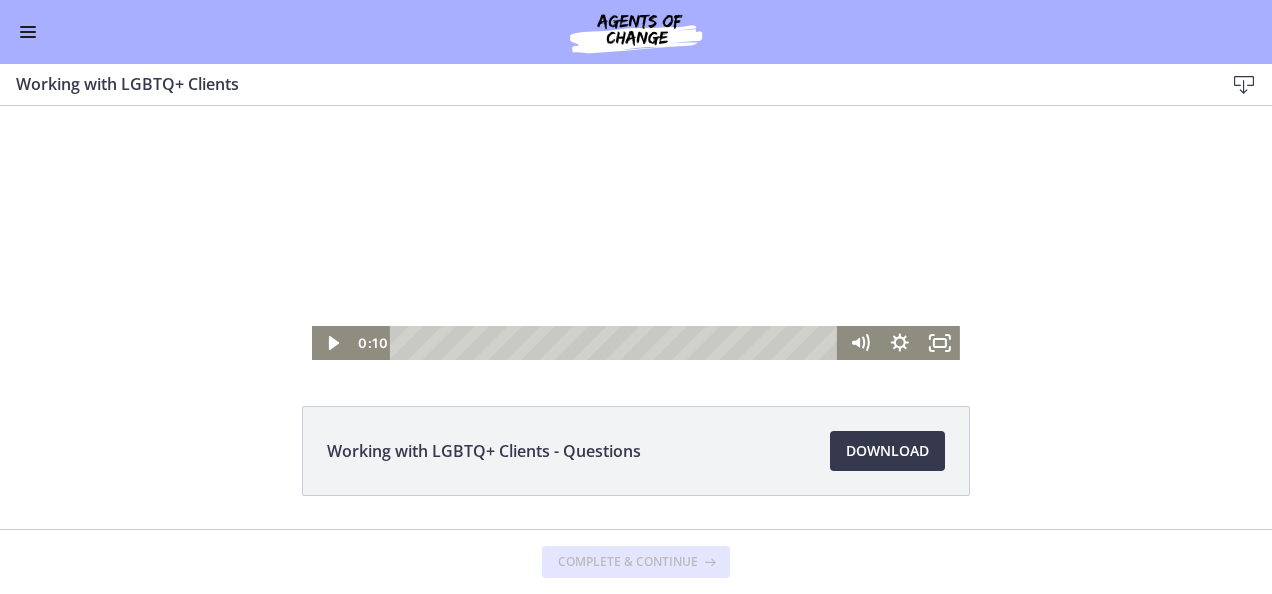scroll, scrollTop: 0, scrollLeft: 0, axis: both 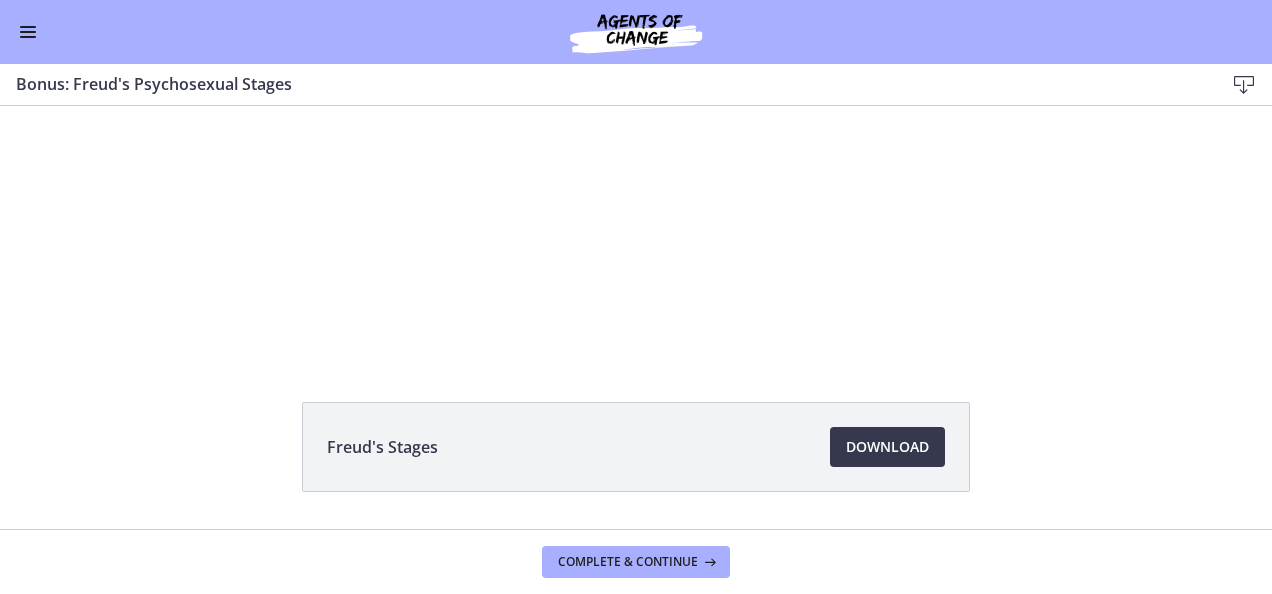 click at bounding box center [636, 189] 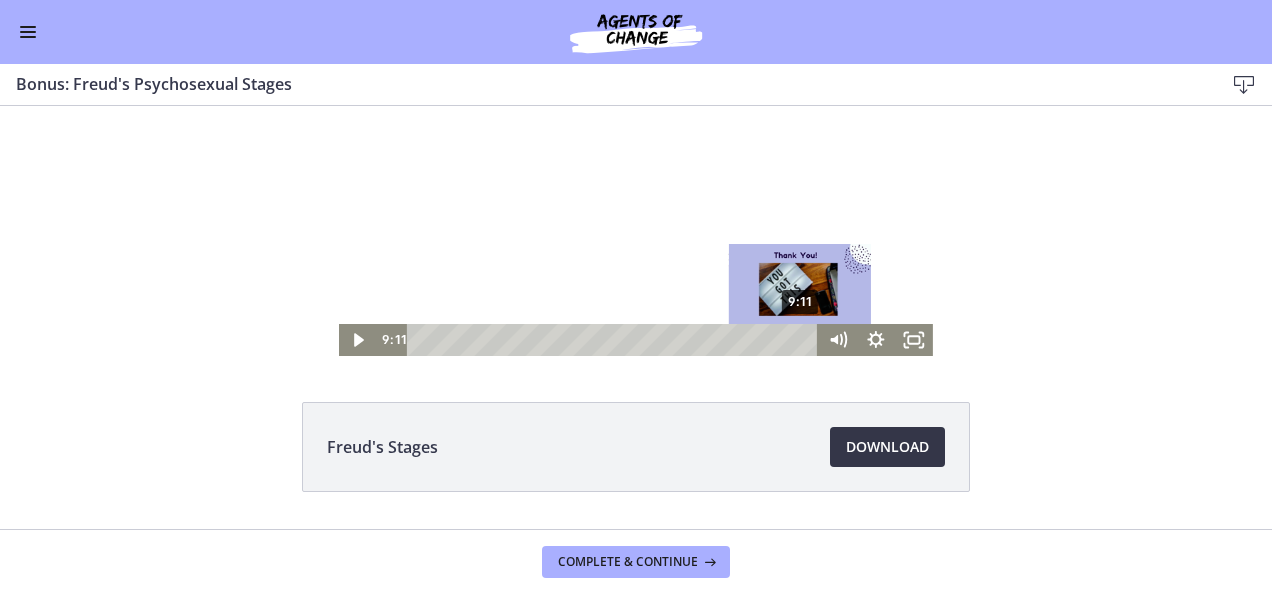 click on "Download
Opens in a new window" at bounding box center [887, 447] 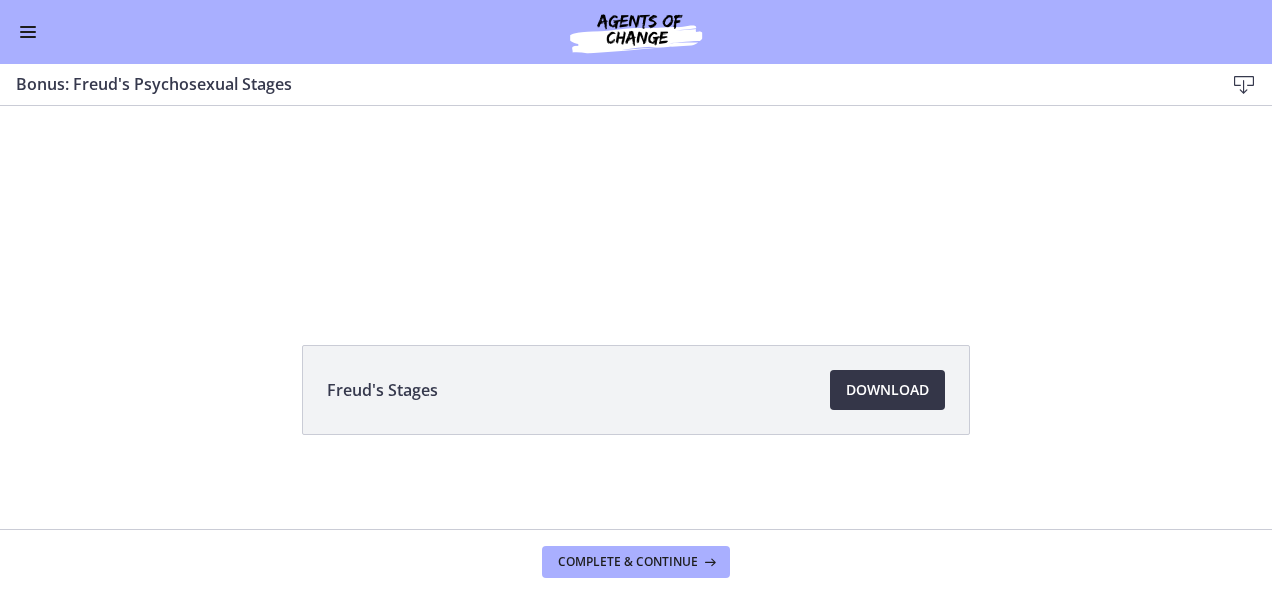 scroll, scrollTop: 142, scrollLeft: 0, axis: vertical 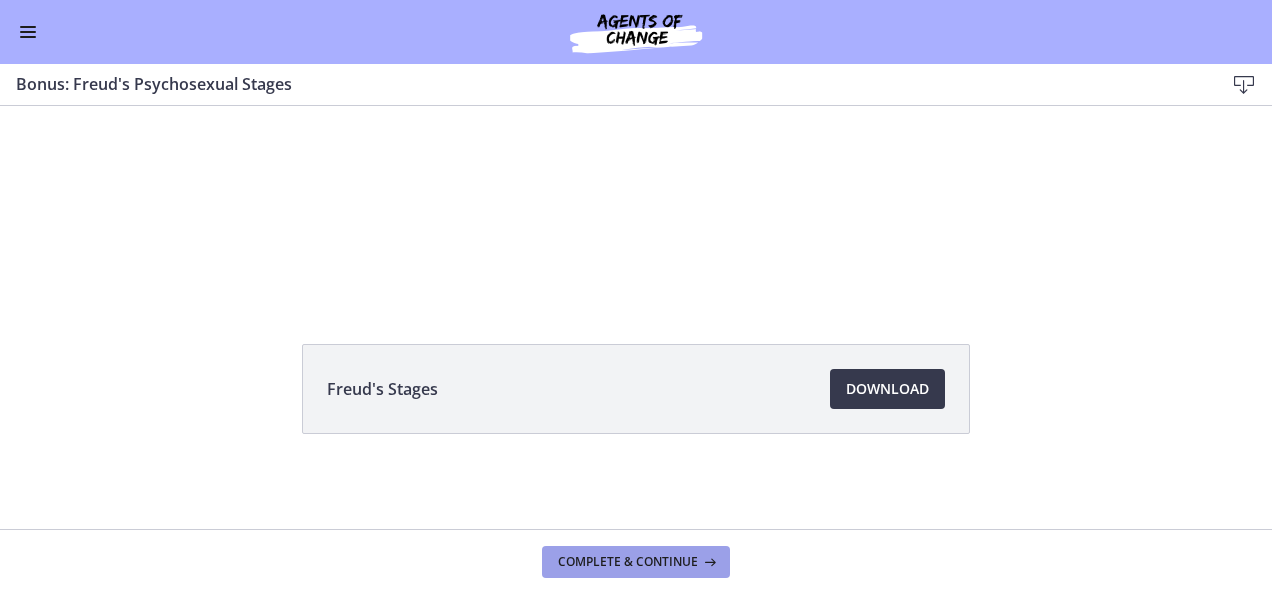click at bounding box center (708, 562) 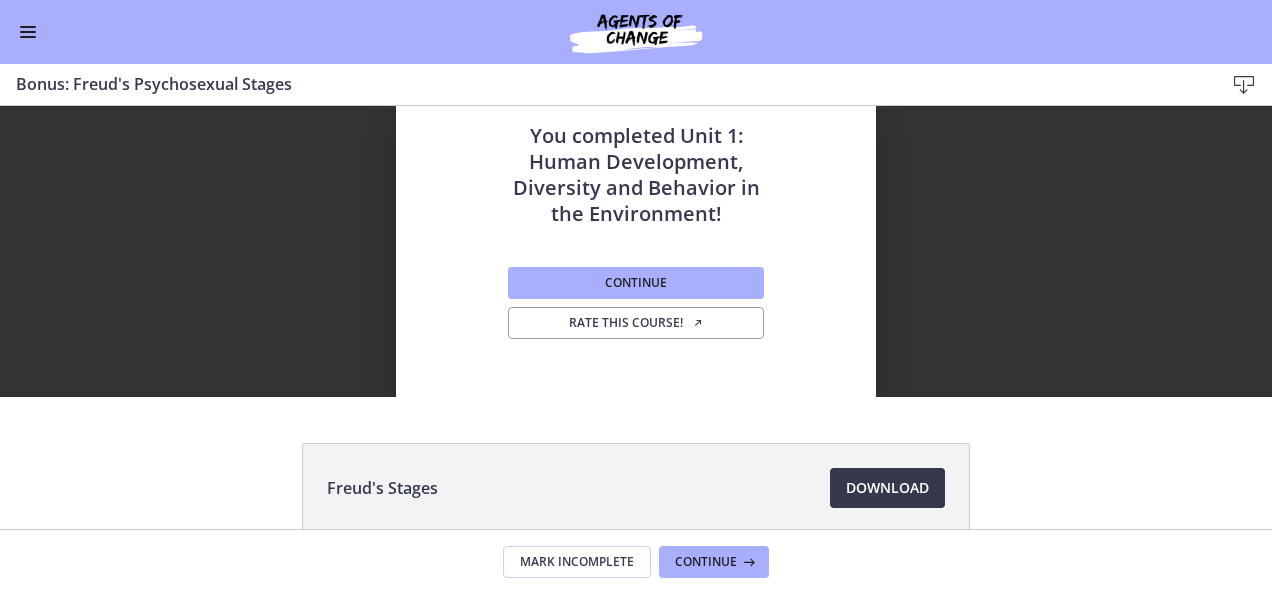 scroll, scrollTop: 0, scrollLeft: 0, axis: both 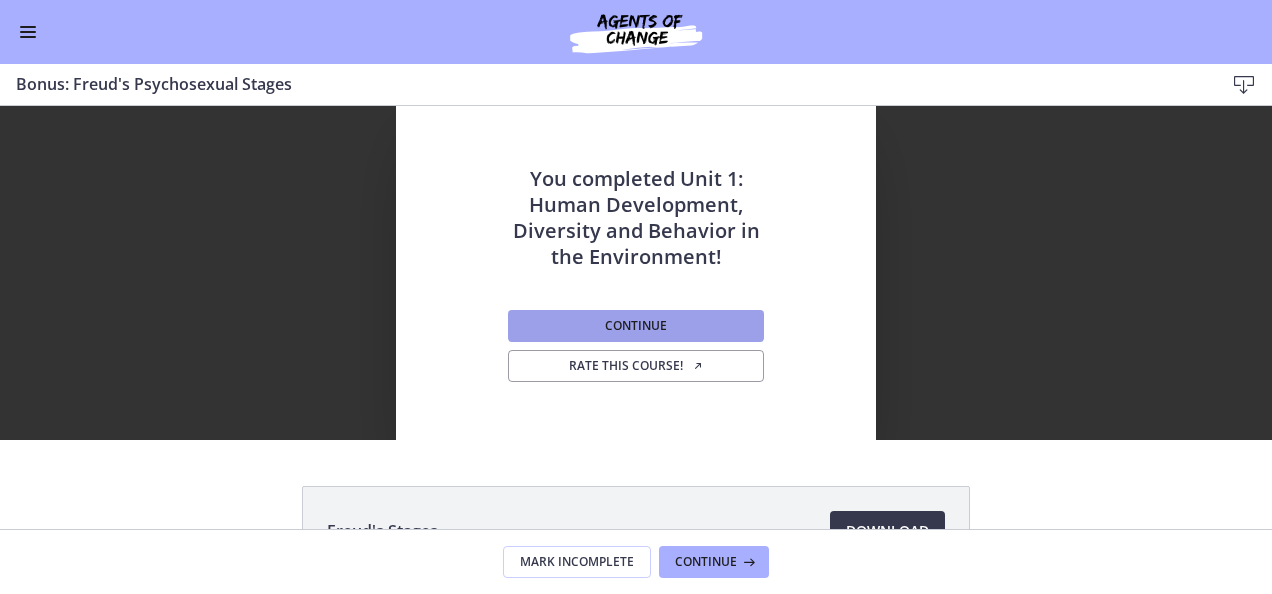 click on "Continue" at bounding box center (636, 326) 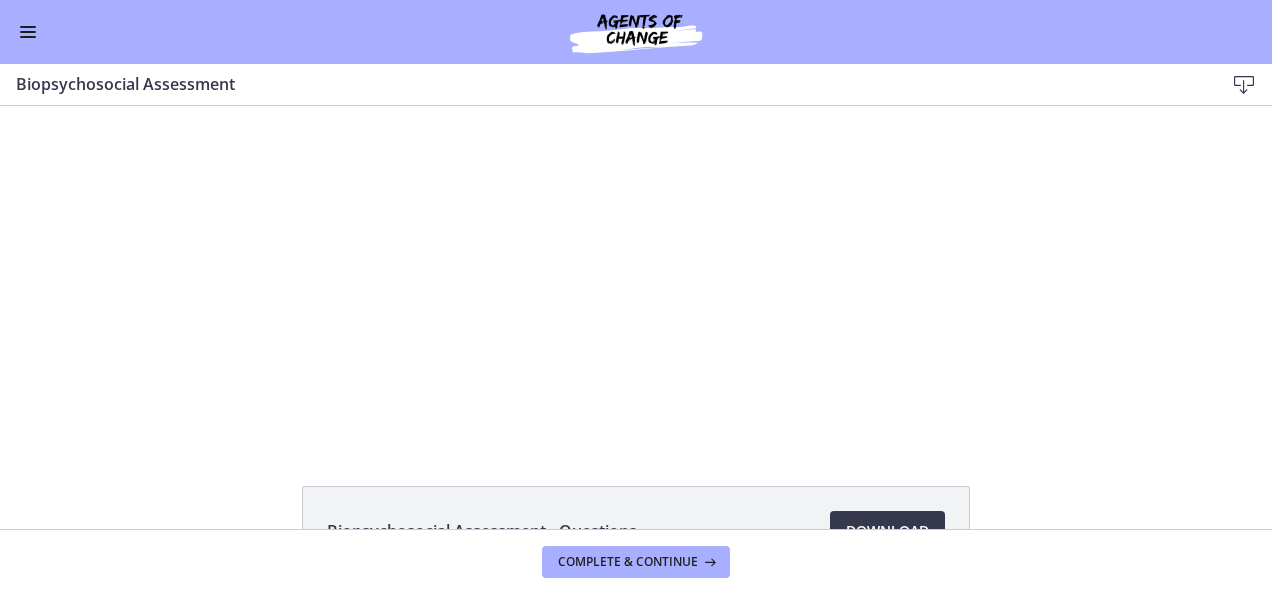 scroll, scrollTop: 0, scrollLeft: 0, axis: both 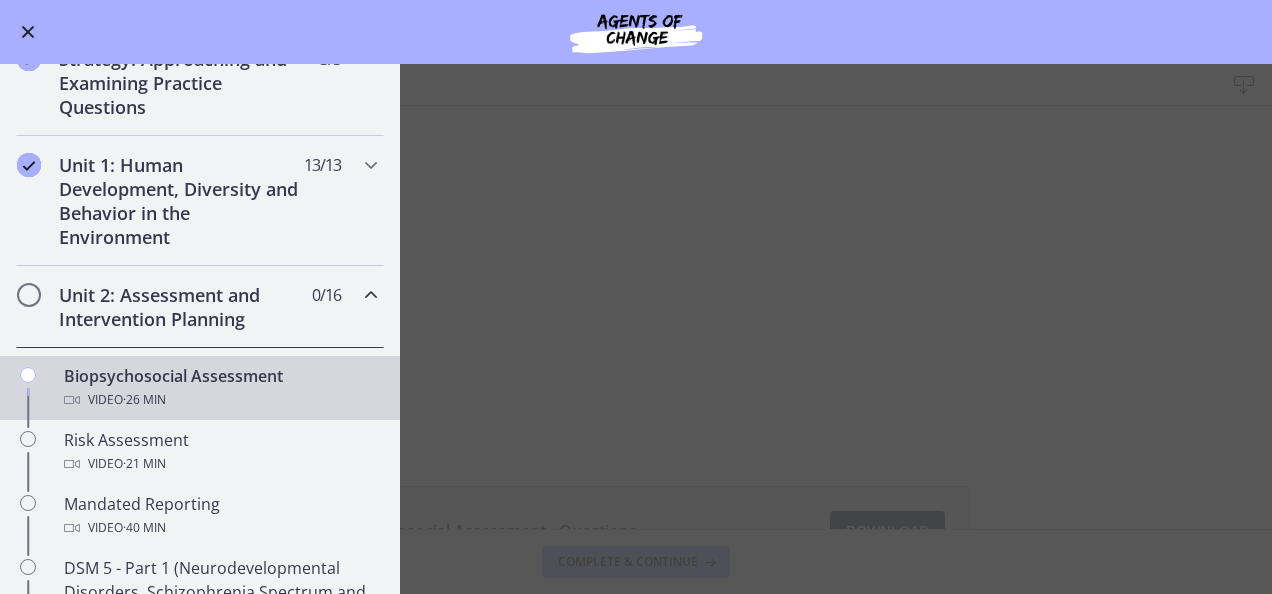 click on "Biopsychosocial Assessment
Download
Enable fullscreen
Biopsychosocial Assessment - Questions
Download
Opens in a new window
Complete & continue" at bounding box center (636, 329) 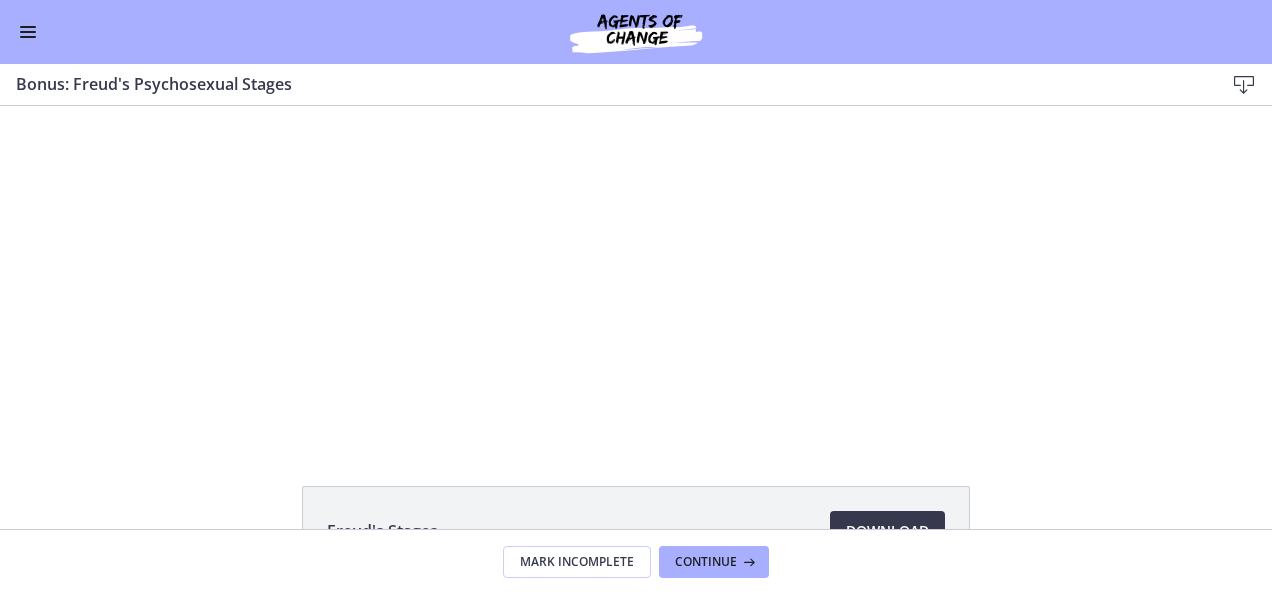 scroll, scrollTop: 0, scrollLeft: 0, axis: both 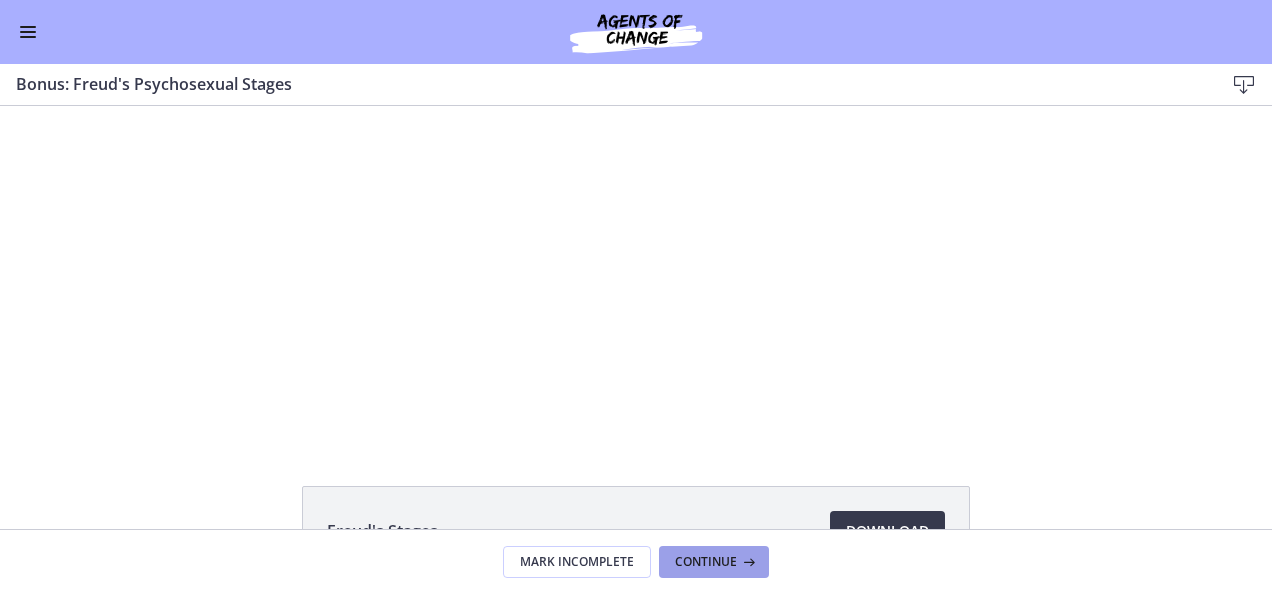 click at bounding box center [747, 562] 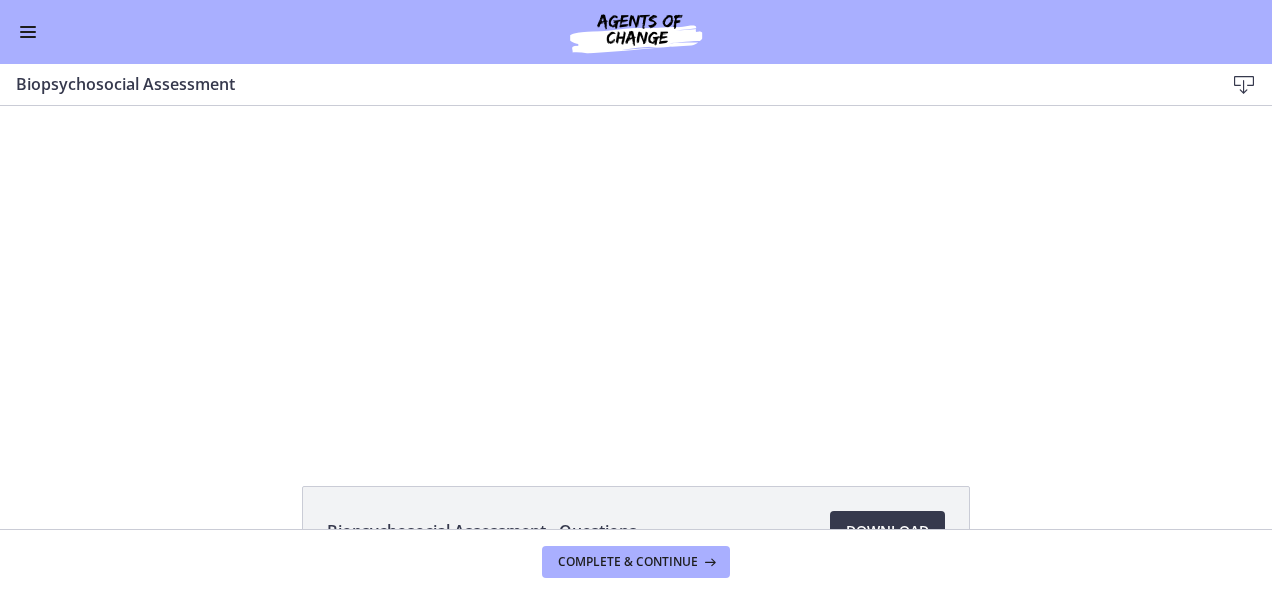 scroll, scrollTop: 0, scrollLeft: 0, axis: both 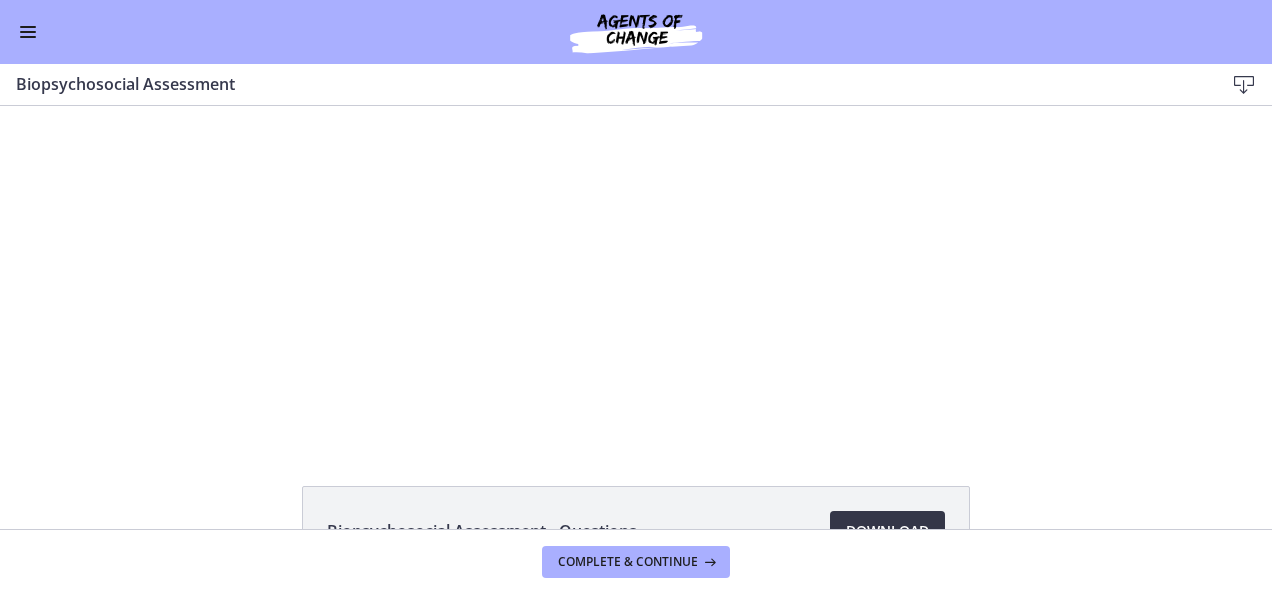 click on "Download
Opens in a new window" at bounding box center (887, 531) 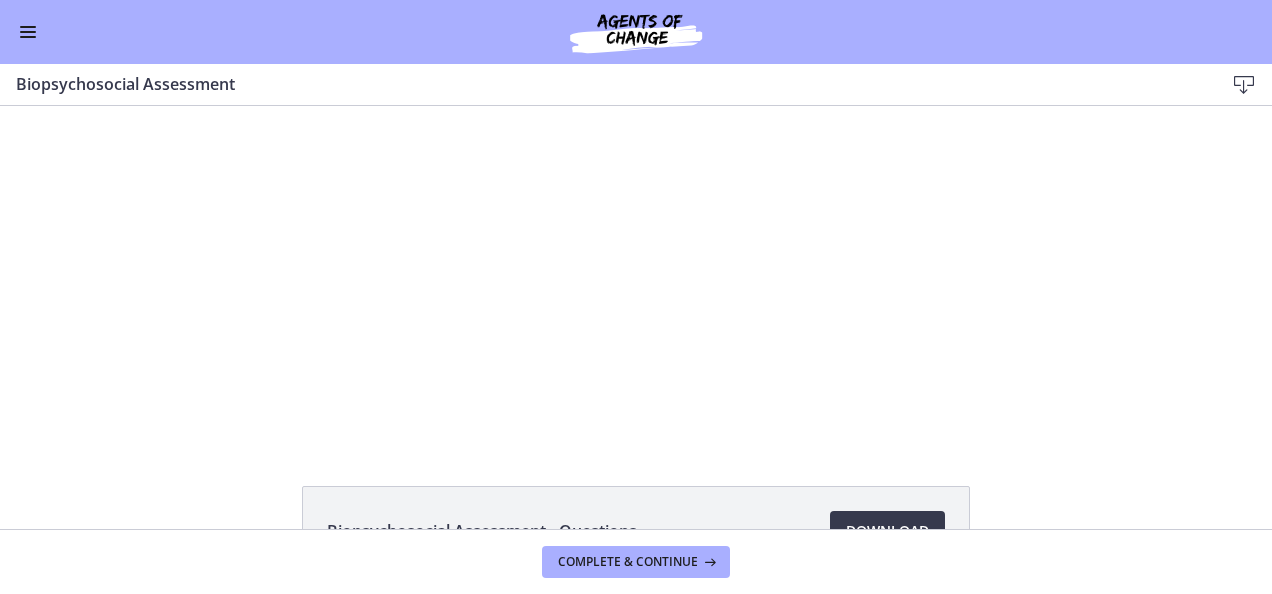 click on "0:20" at bounding box center [597, 424] 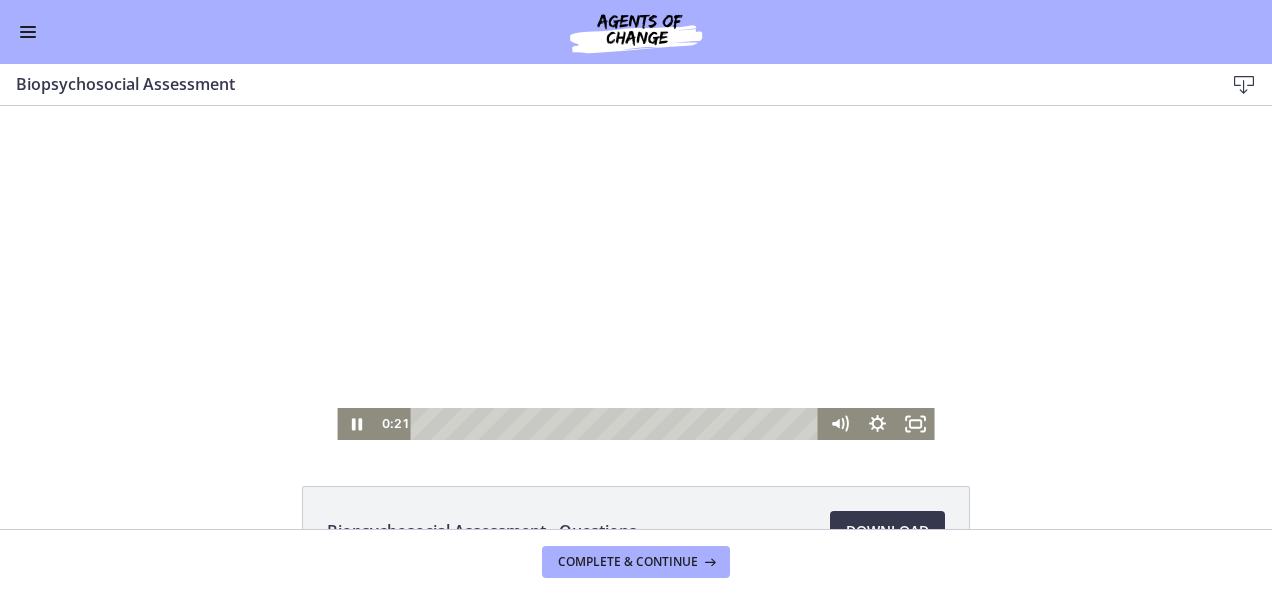 click 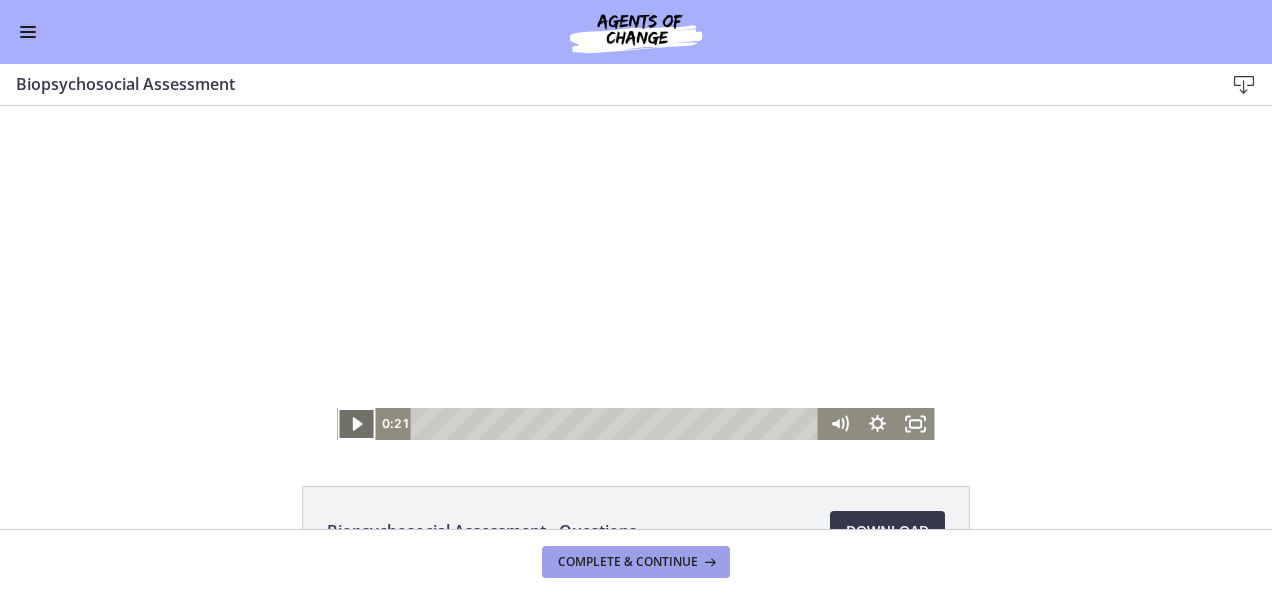 click at bounding box center (708, 562) 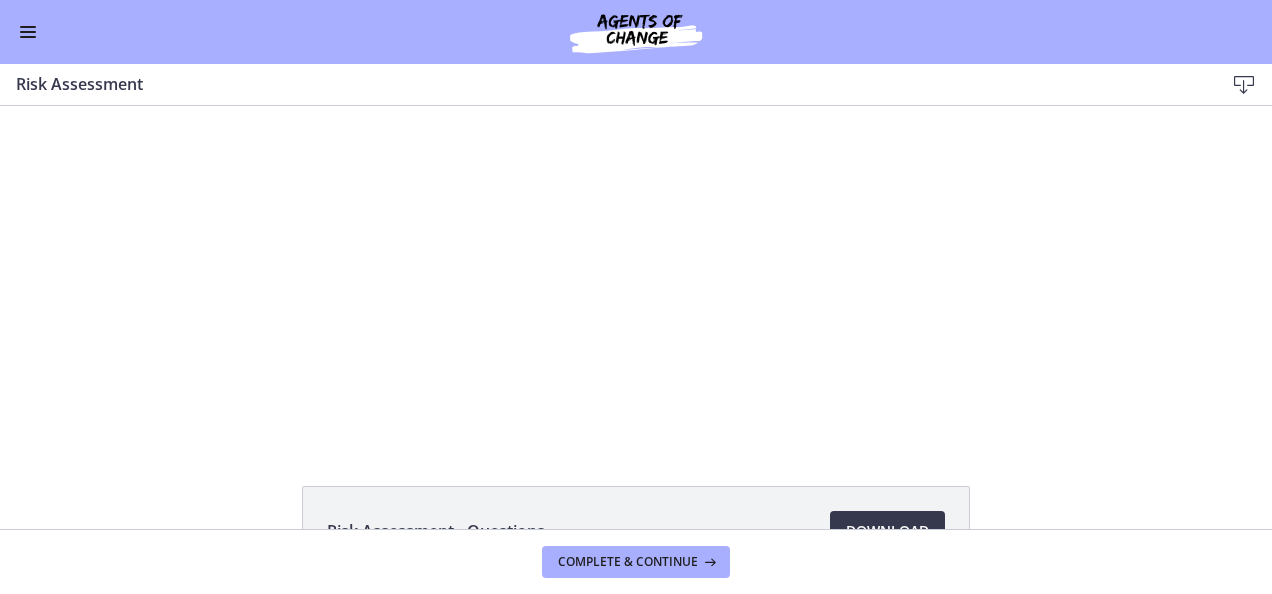 scroll, scrollTop: 0, scrollLeft: 0, axis: both 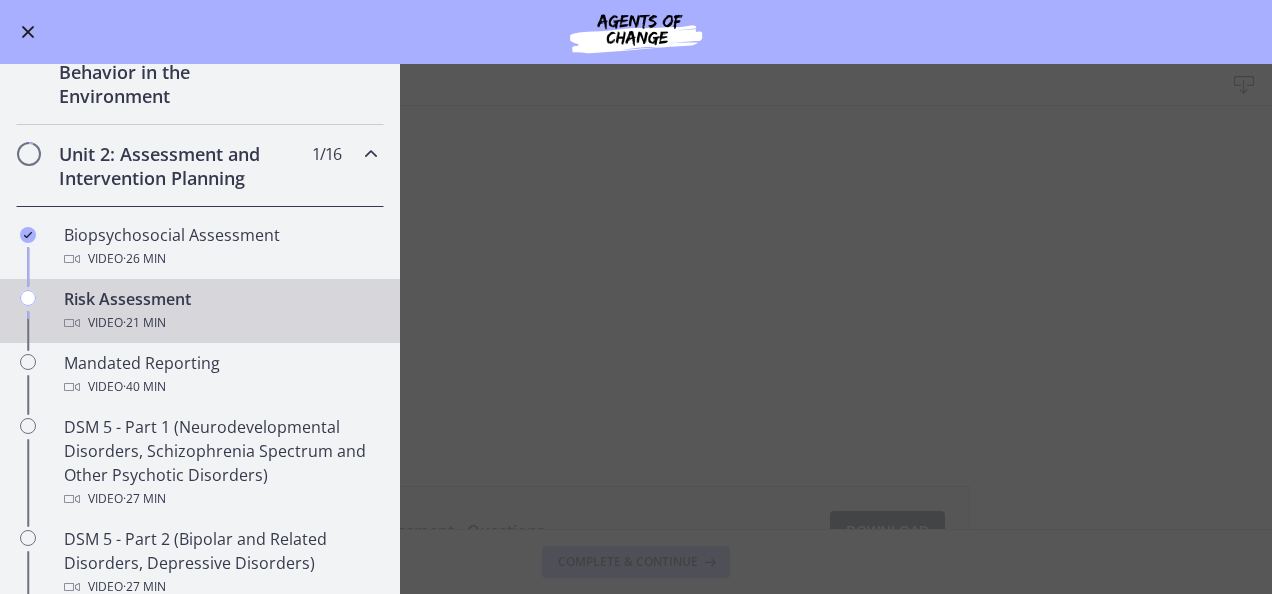 click on "Video
·  21 min" at bounding box center [220, 323] 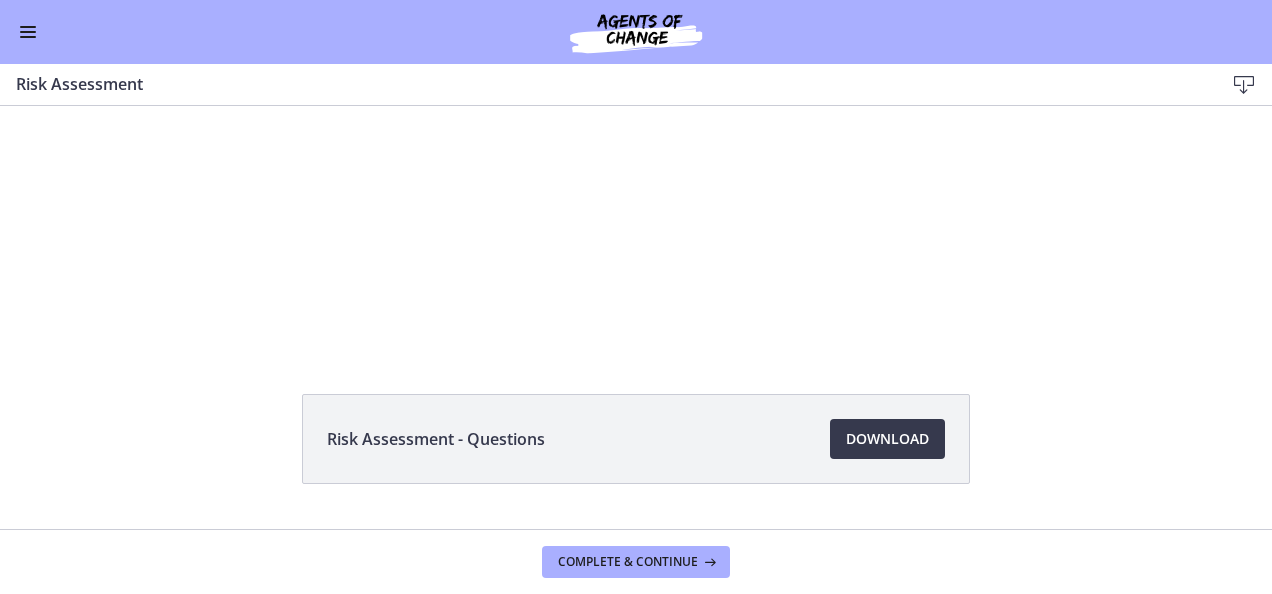 scroll, scrollTop: 142, scrollLeft: 0, axis: vertical 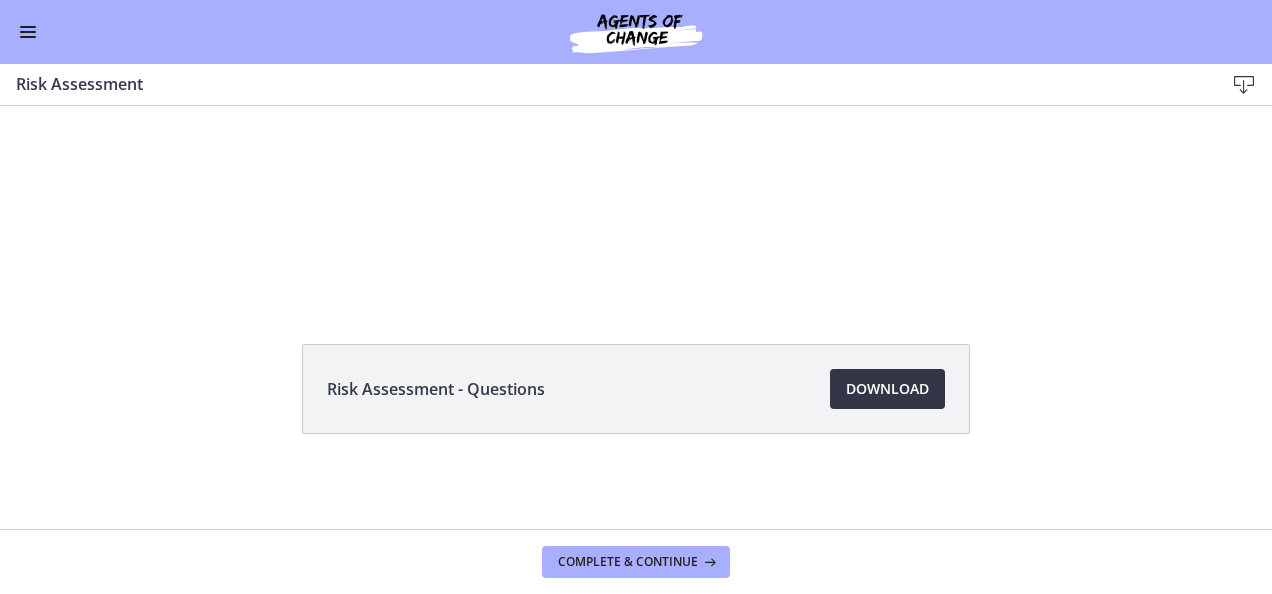 click on "Download
Opens in a new window" at bounding box center [887, 389] 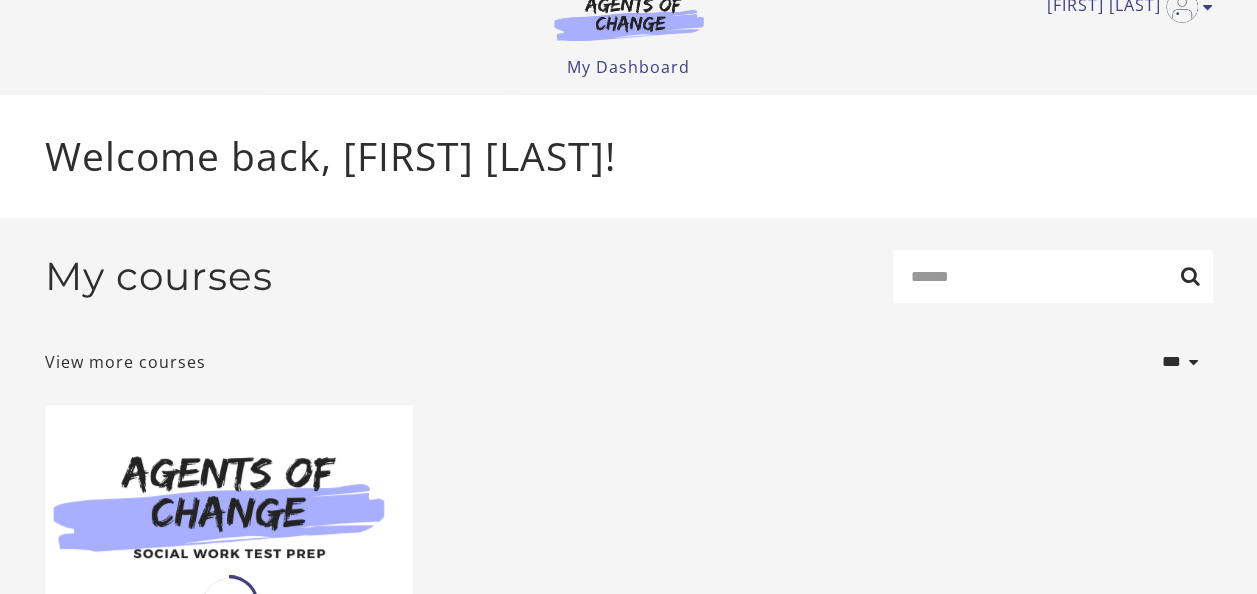scroll, scrollTop: 0, scrollLeft: 0, axis: both 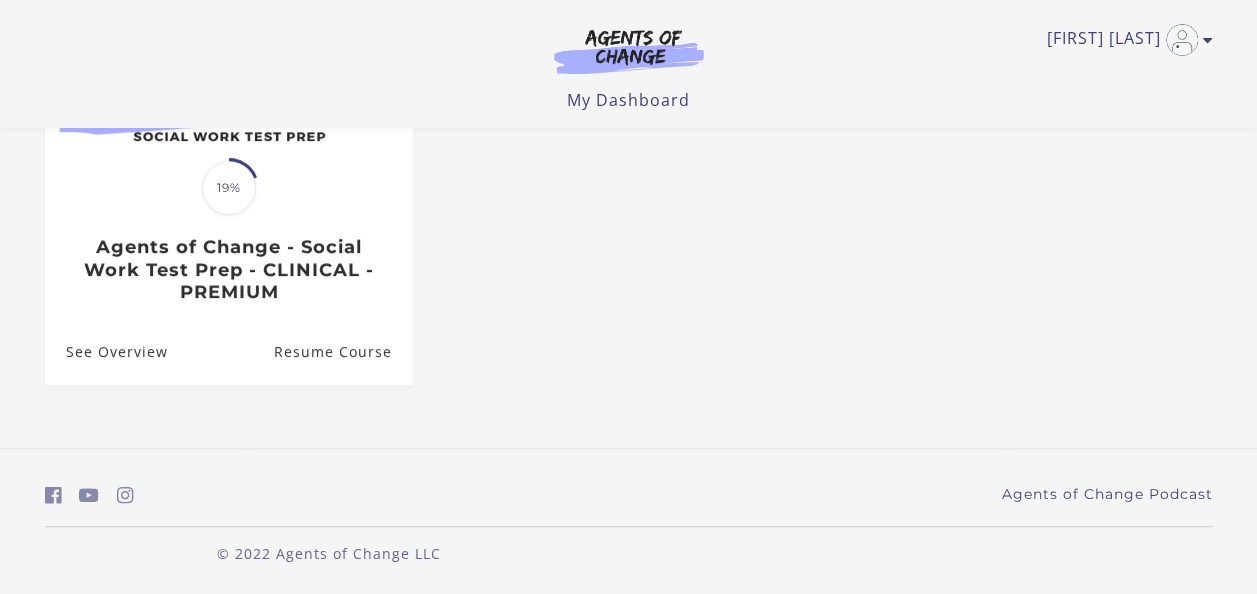 click on "Agents of Change Podcast" at bounding box center (929, 495) 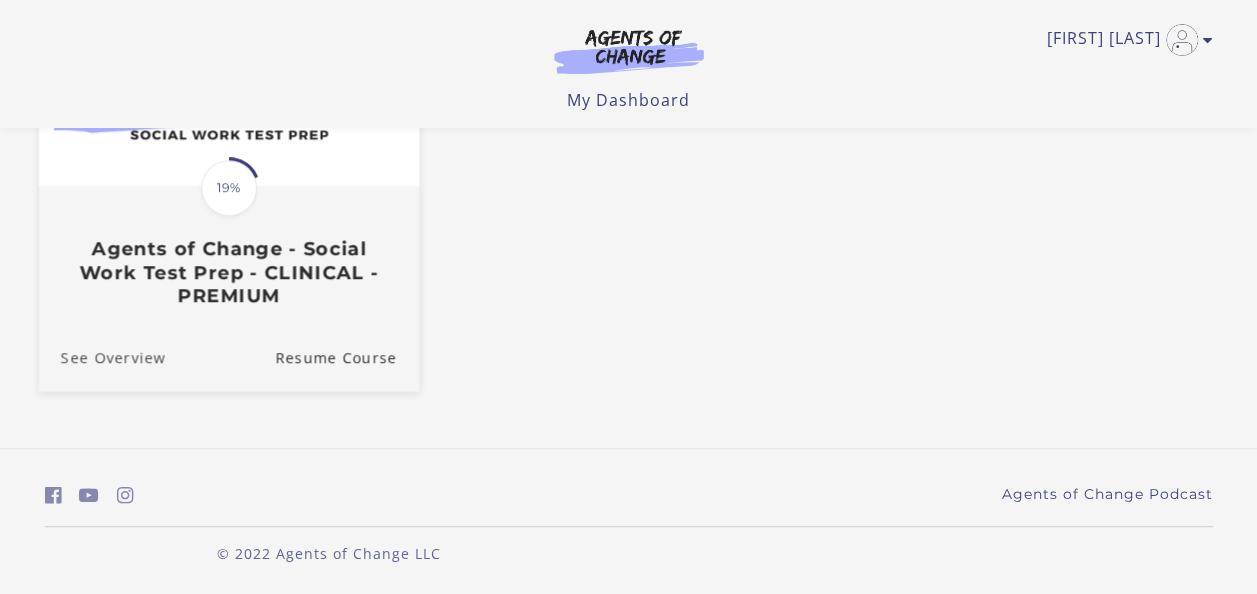 click on "See Overview" at bounding box center (101, 356) 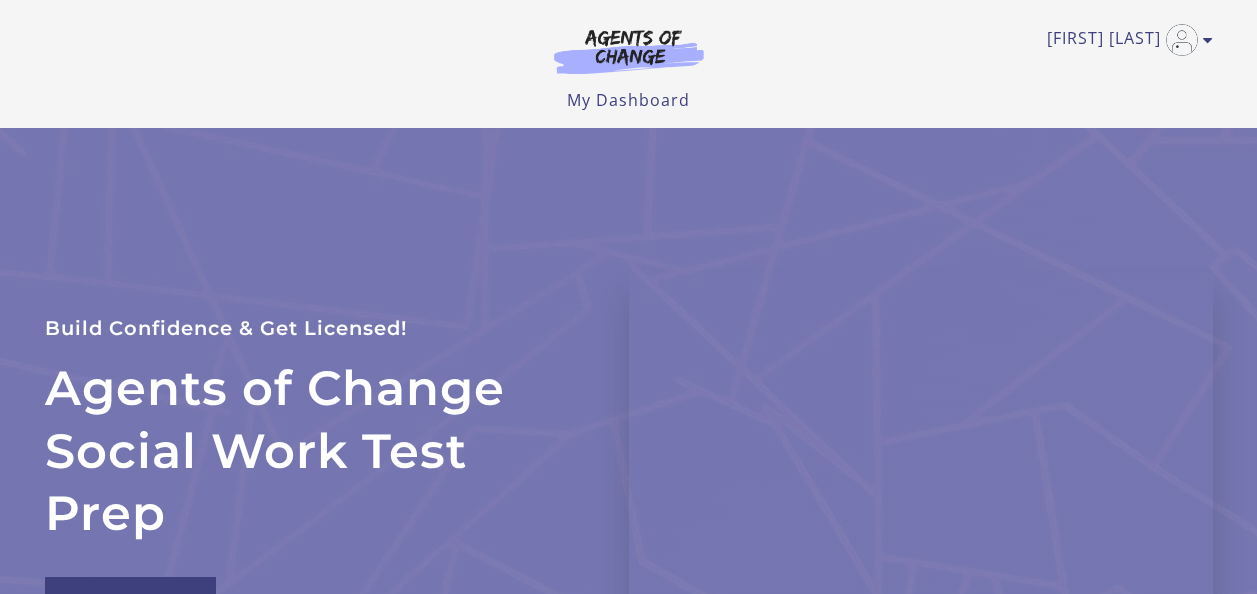 scroll, scrollTop: 0, scrollLeft: 0, axis: both 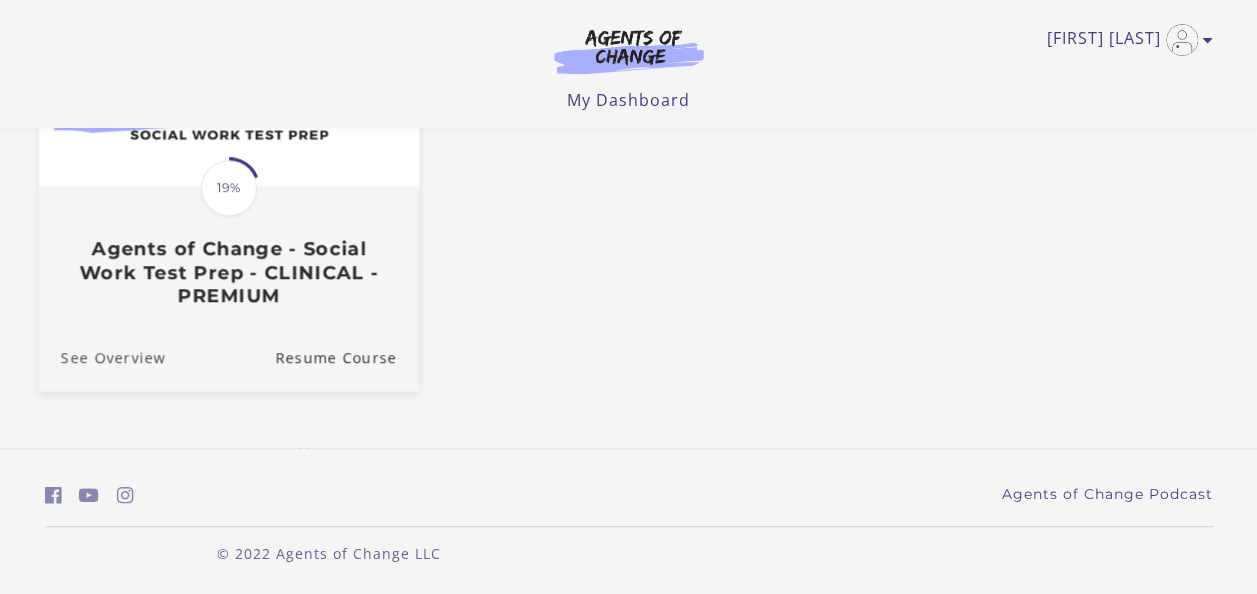click on "See Overview" at bounding box center (101, 356) 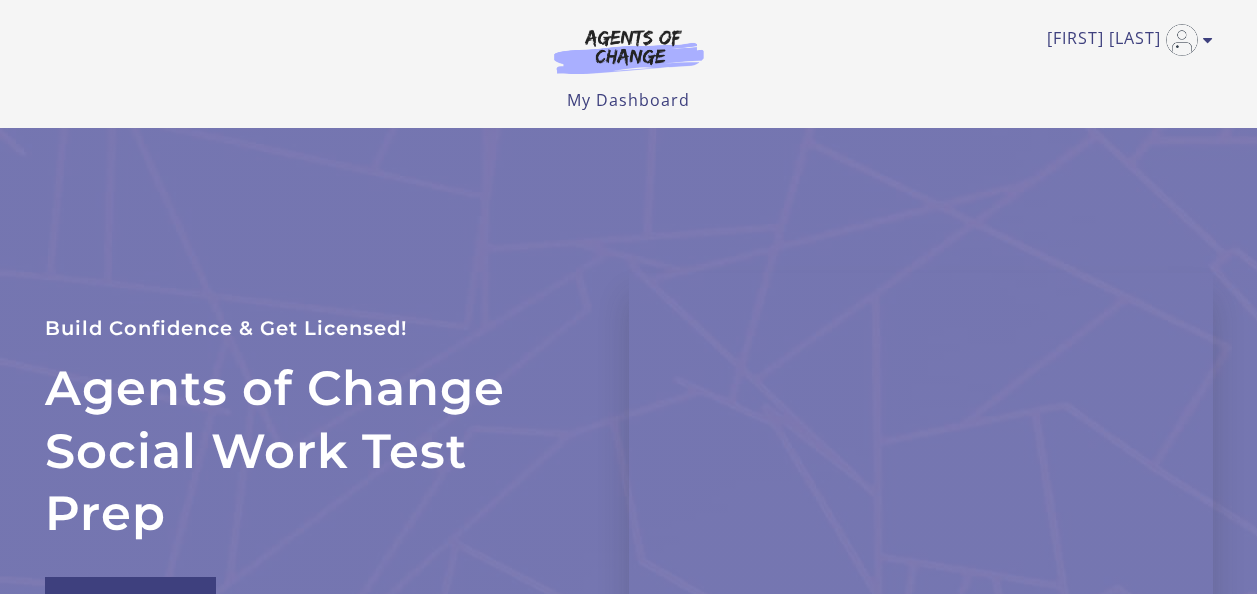scroll, scrollTop: 0, scrollLeft: 0, axis: both 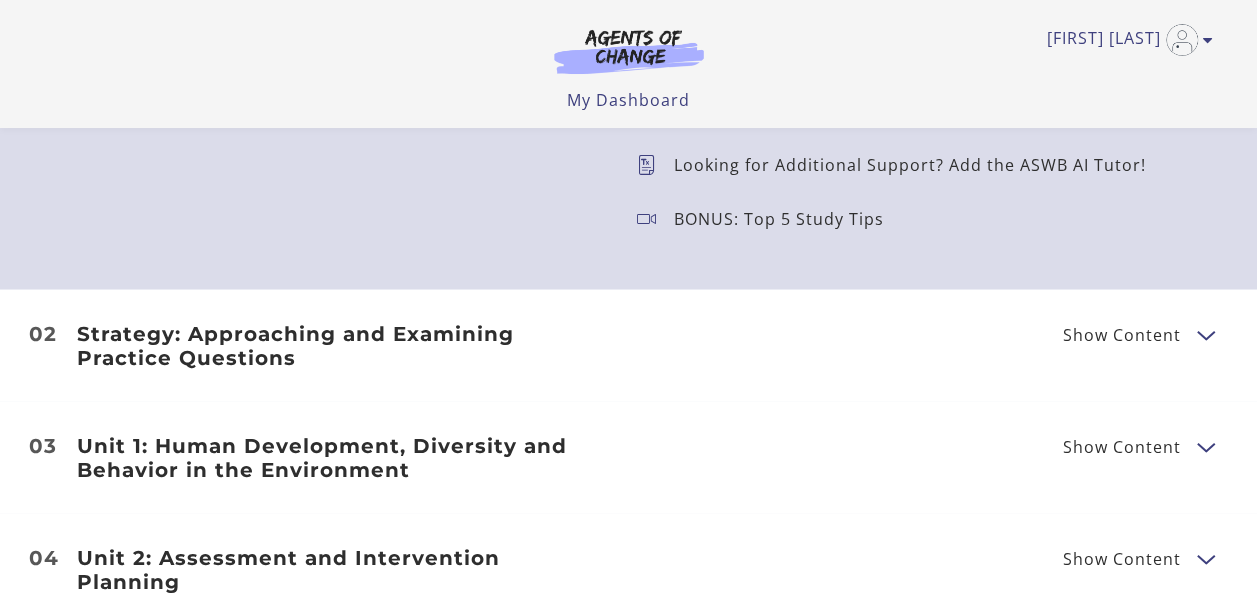 click on "Strategy: Approaching and Examining Practice Questions
Show Content
Breaking Down Questions
Breaking Down Questions Practice Questions" at bounding box center (629, 346) 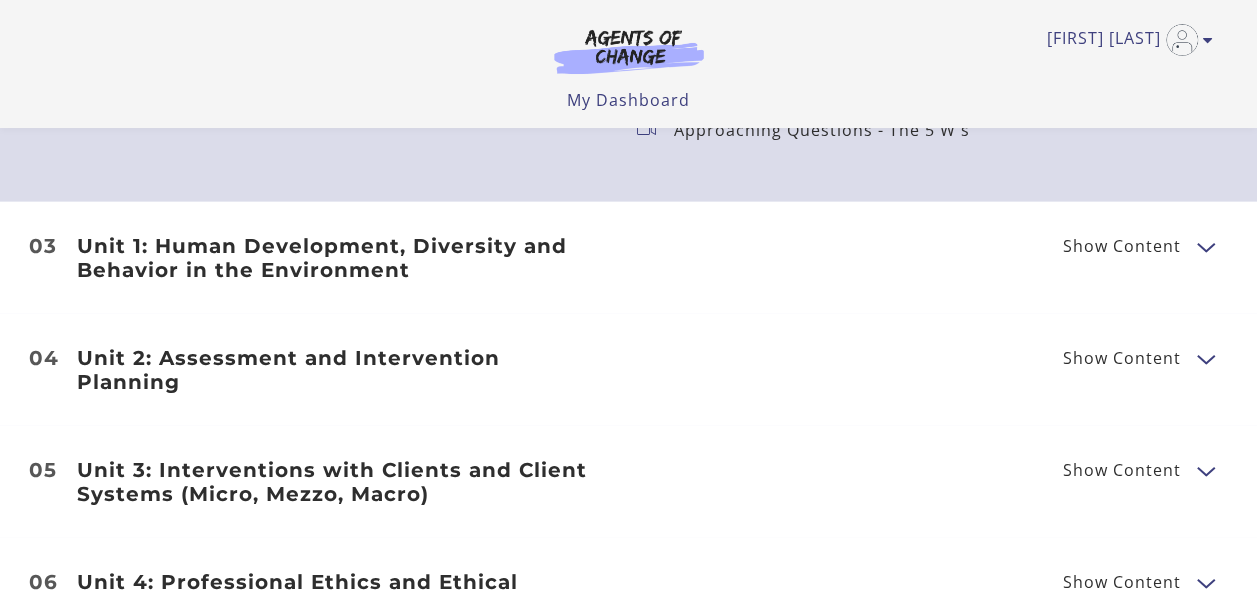 scroll, scrollTop: 2550, scrollLeft: 0, axis: vertical 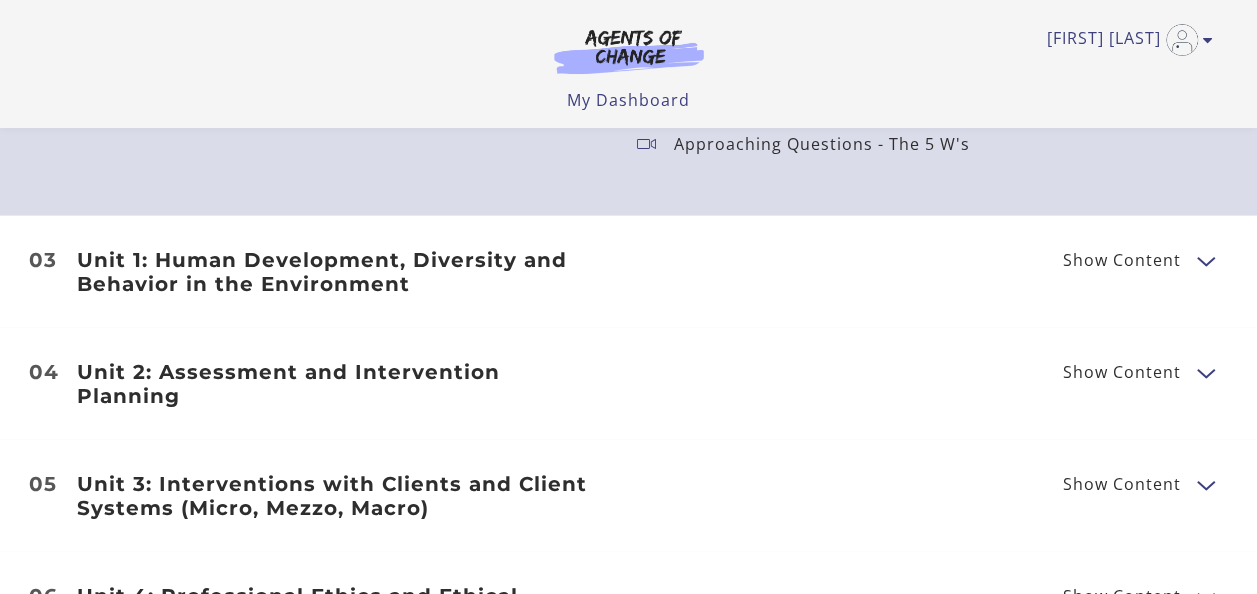 click on "Unit 2: Assessment and Intervention Planning
Show Content
Biopsychosocial Assessment
Risk Assessment" at bounding box center [629, 384] 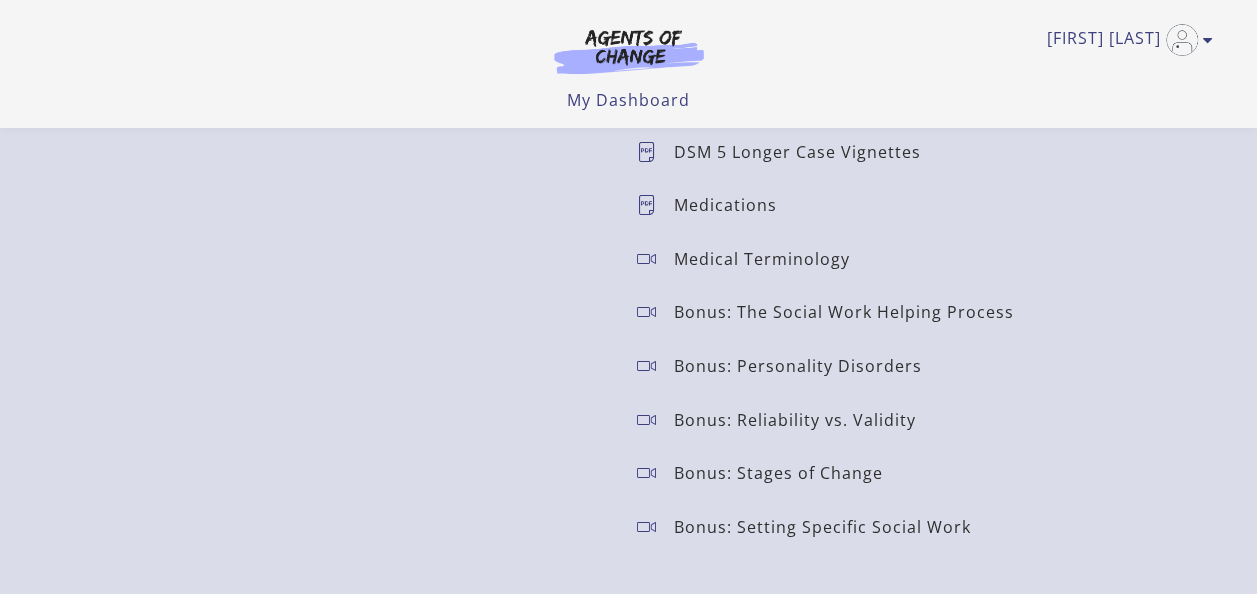 scroll, scrollTop: 3286, scrollLeft: 0, axis: vertical 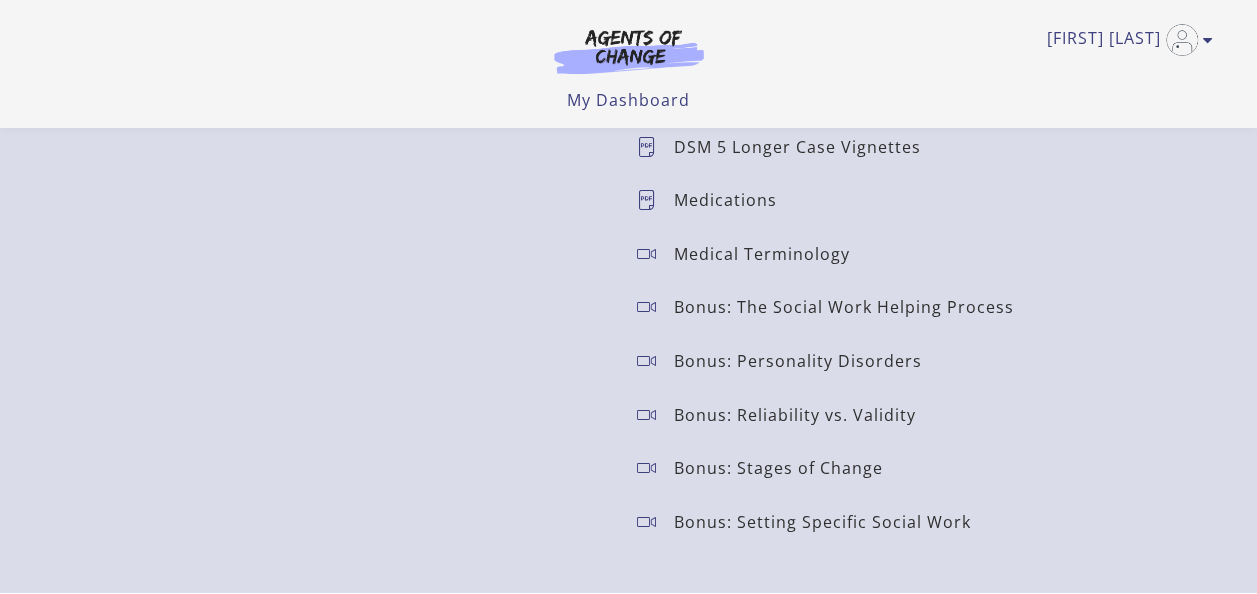 click on "Bonus: Stages of Change" at bounding box center [786, 468] 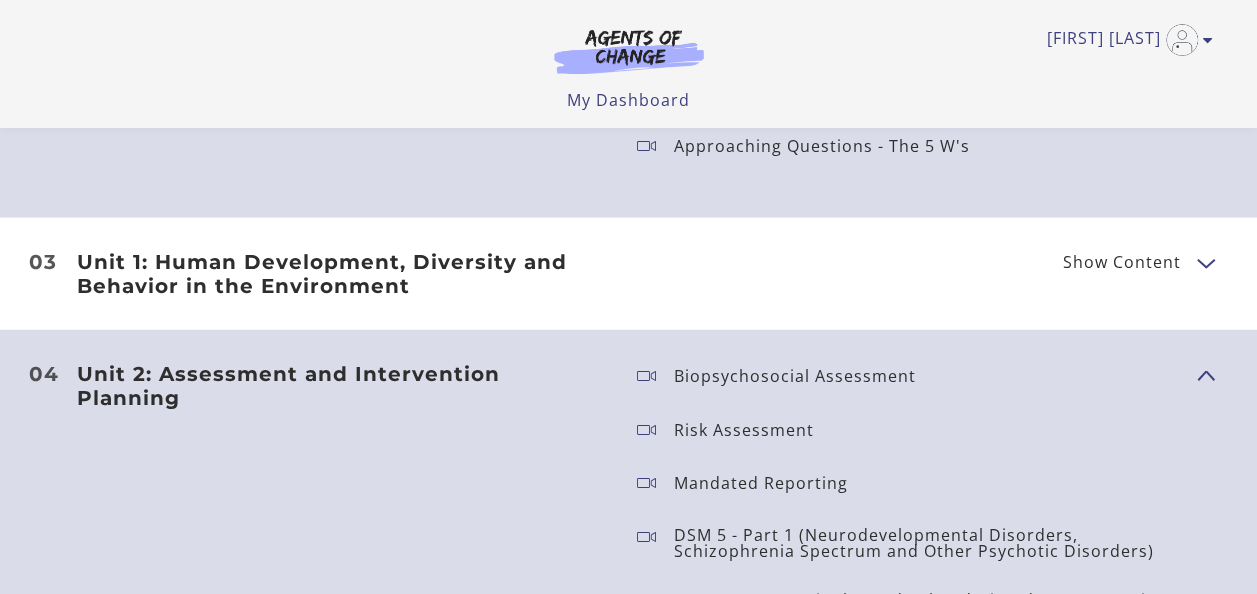 scroll, scrollTop: 2557, scrollLeft: 0, axis: vertical 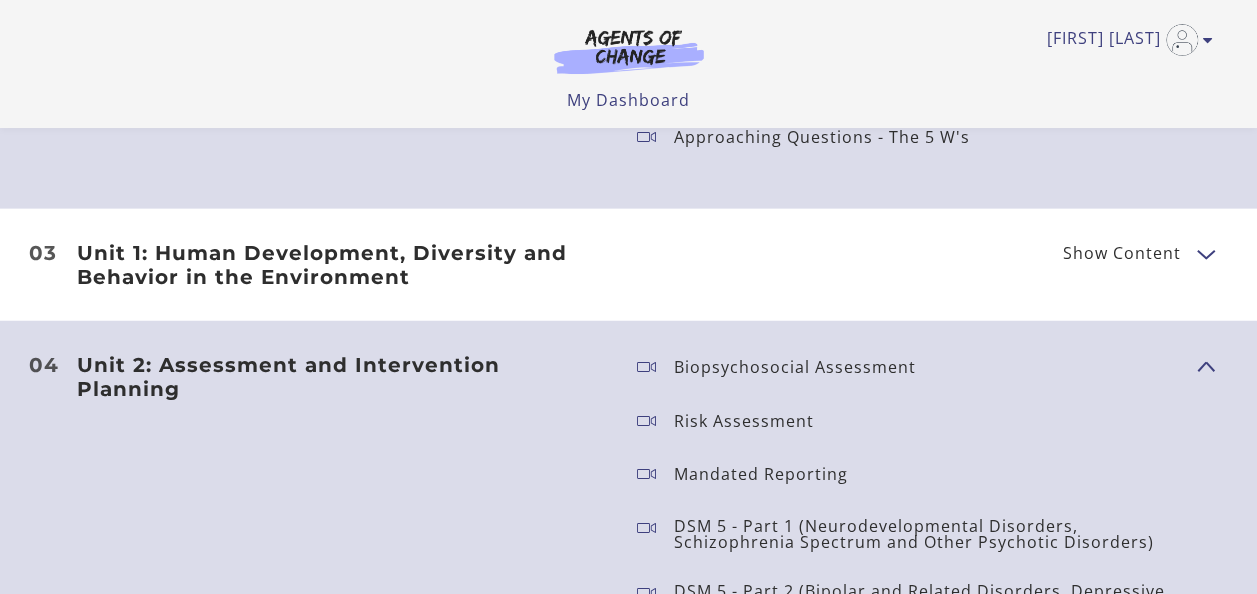 click on "Show Content" at bounding box center (1122, 253) 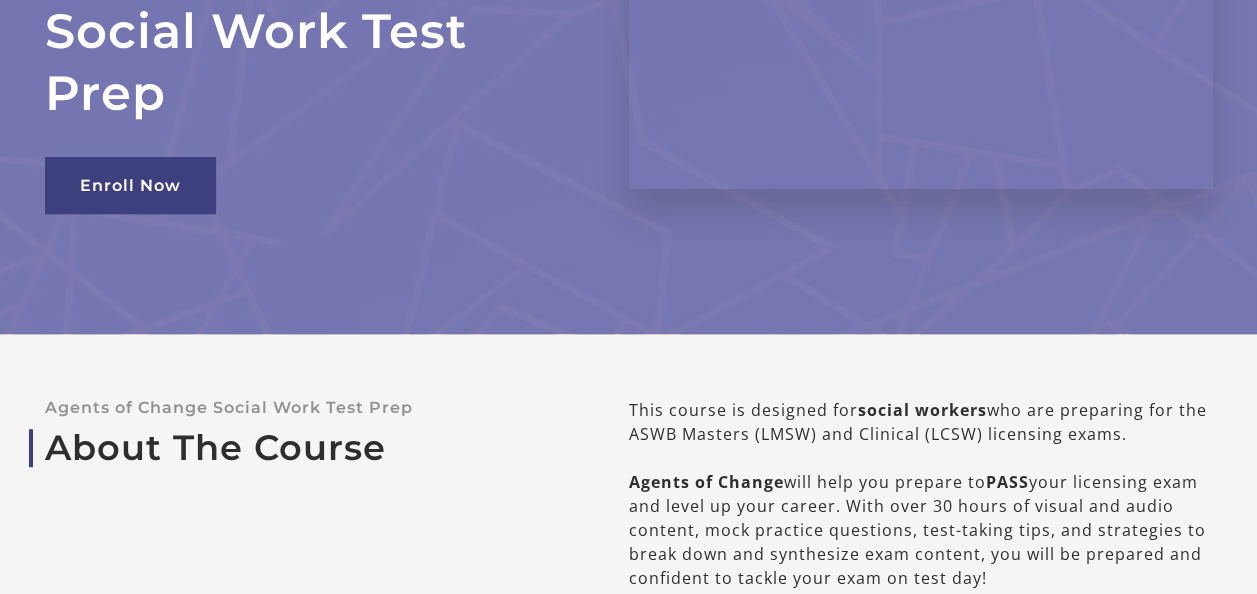 scroll, scrollTop: 0, scrollLeft: 0, axis: both 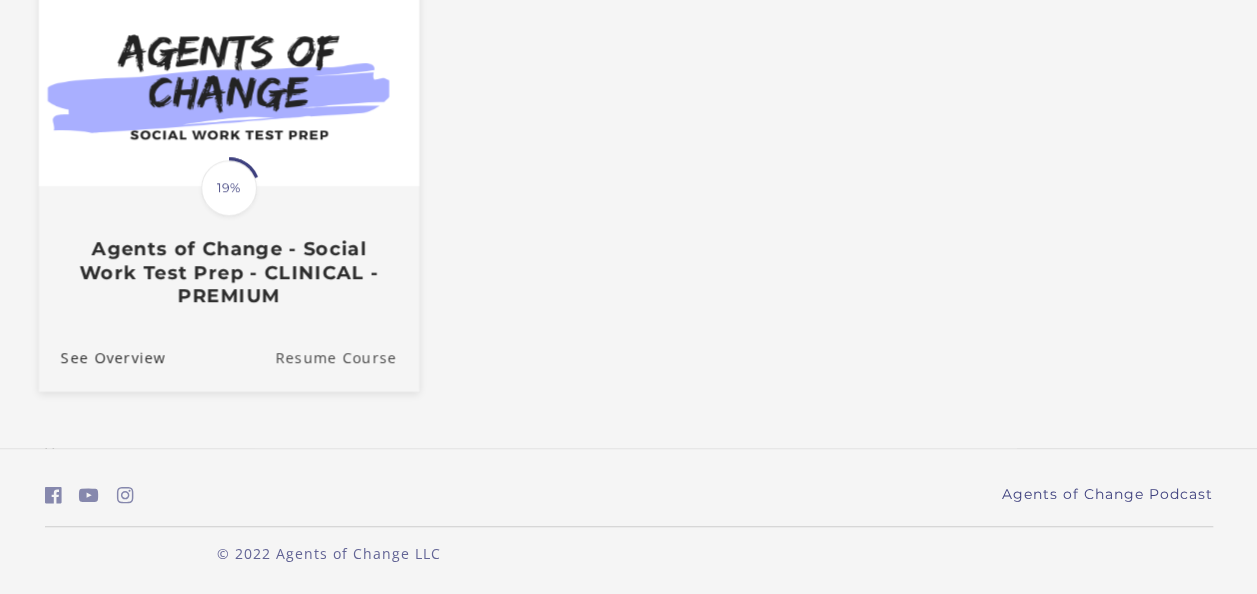 click on "Resume Course" at bounding box center (347, 356) 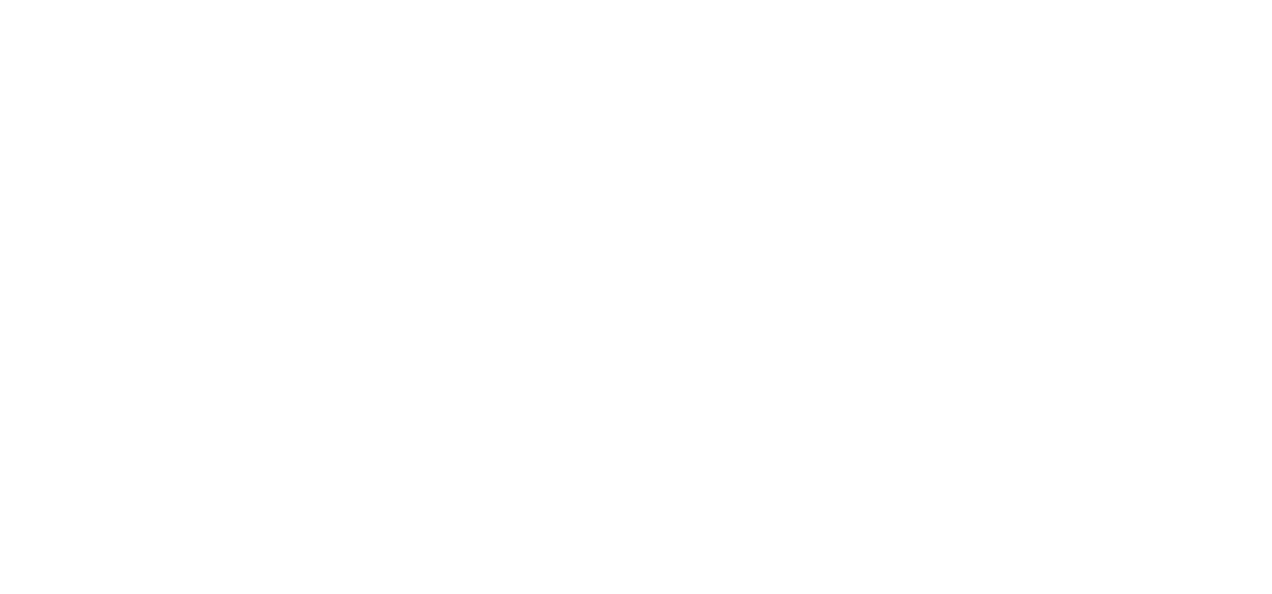 scroll, scrollTop: 0, scrollLeft: 0, axis: both 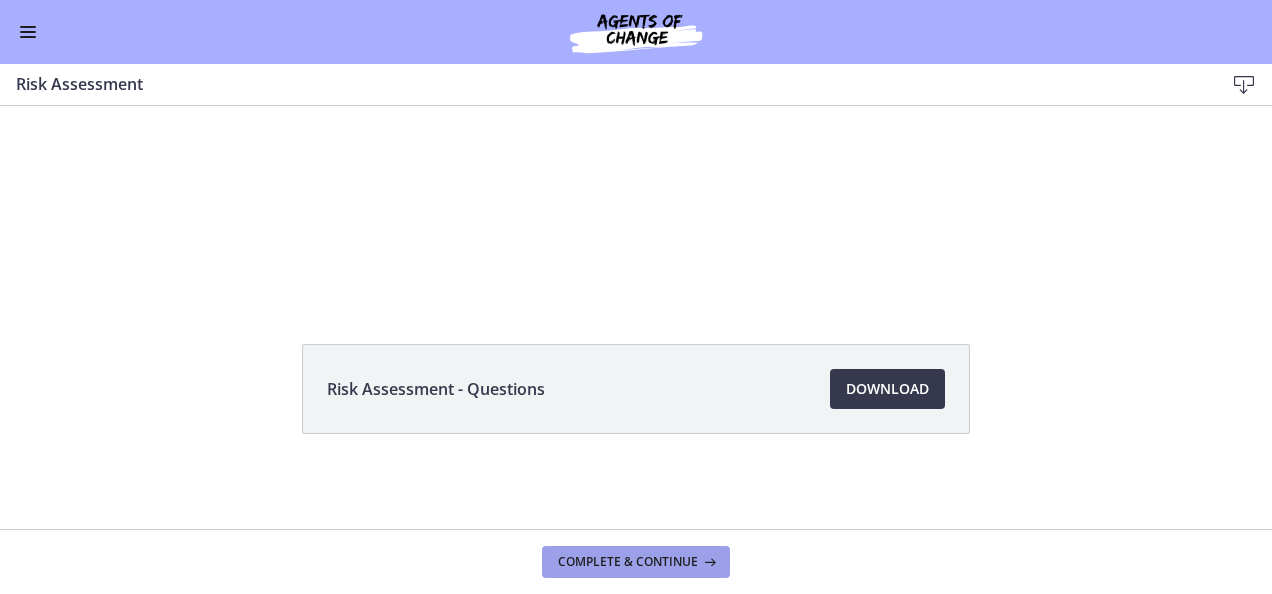 click on "Complete & continue" at bounding box center [628, 562] 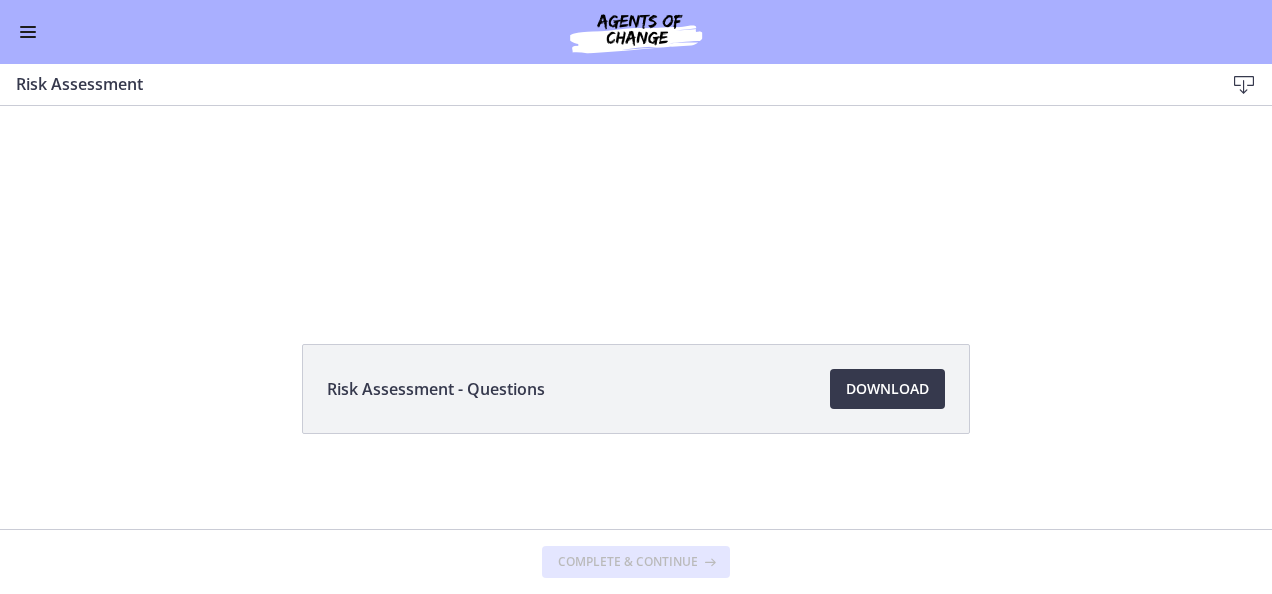 scroll, scrollTop: 0, scrollLeft: 0, axis: both 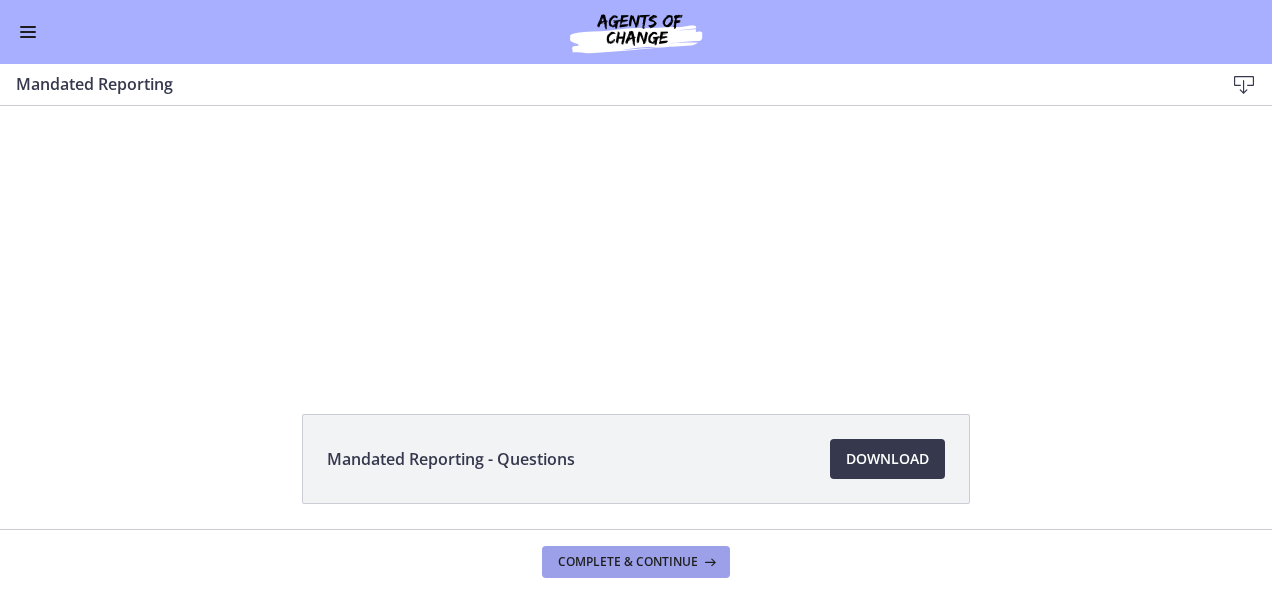 click on "Complete & continue" at bounding box center (628, 562) 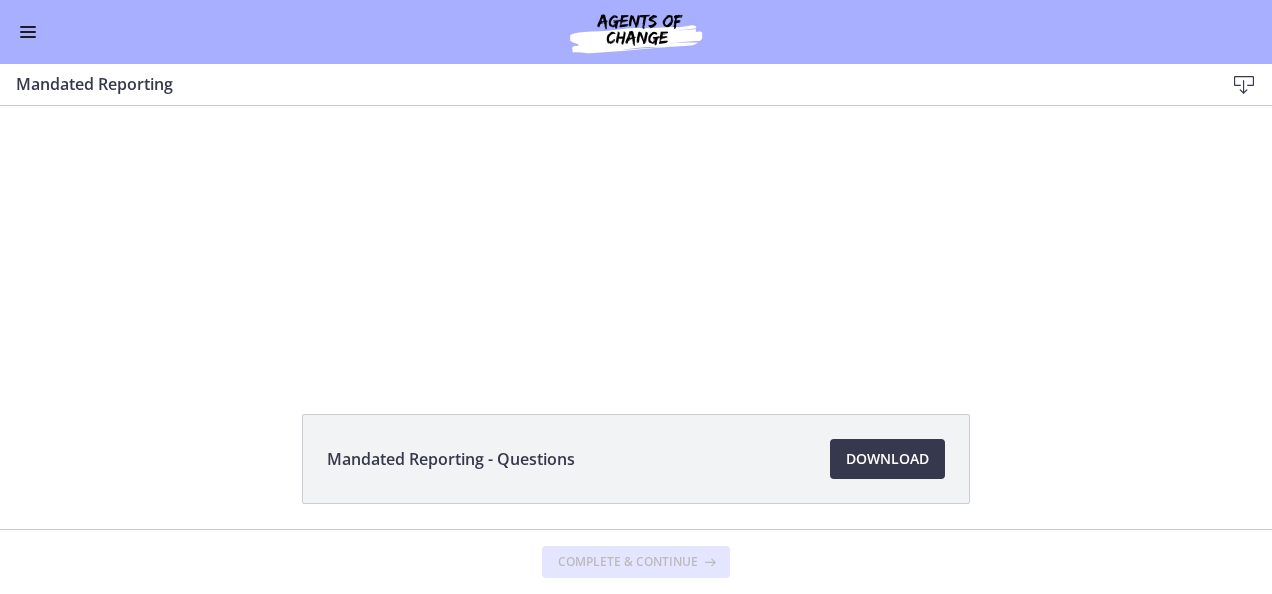 scroll, scrollTop: 0, scrollLeft: 0, axis: both 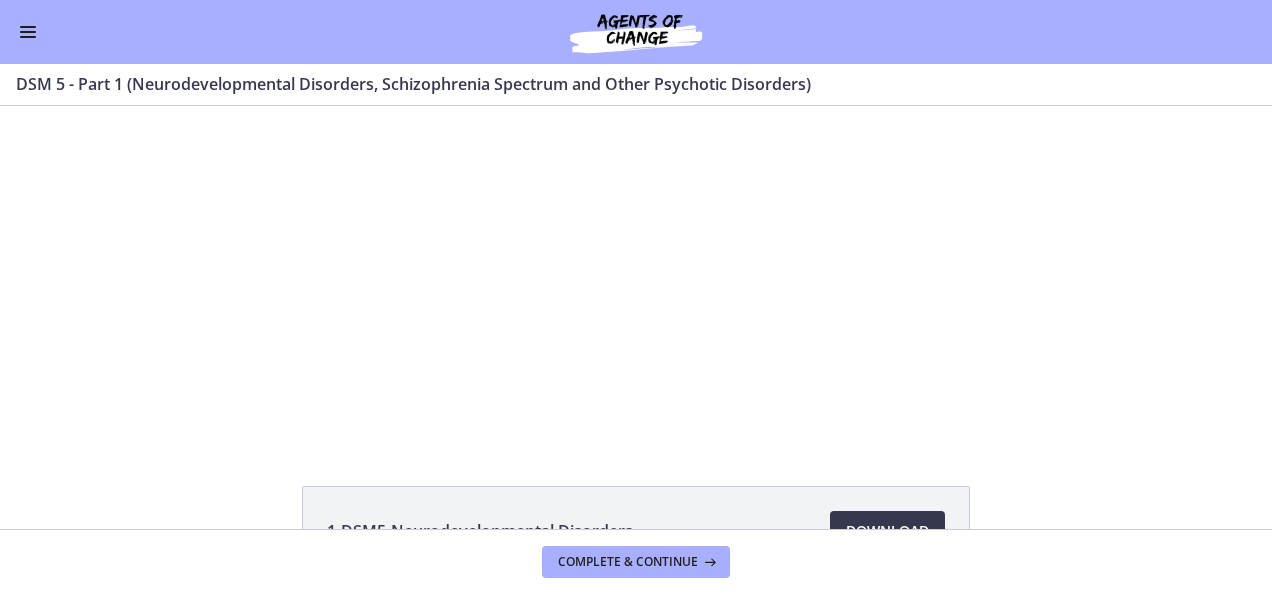 click at bounding box center (28, 37) 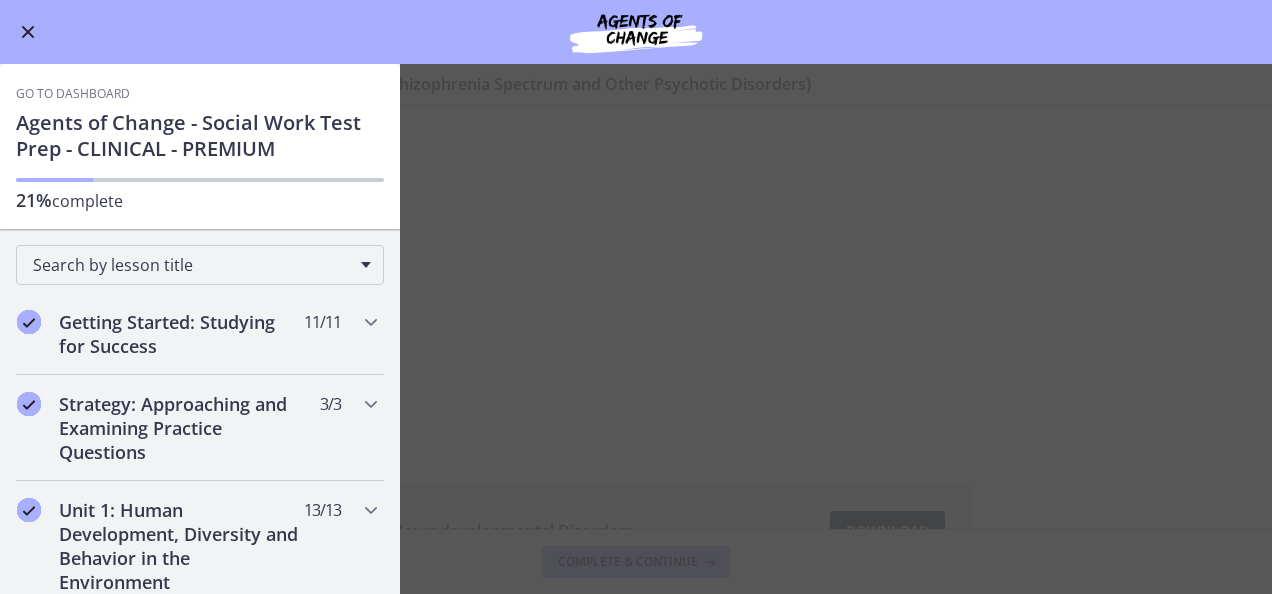 click at bounding box center [28, 32] 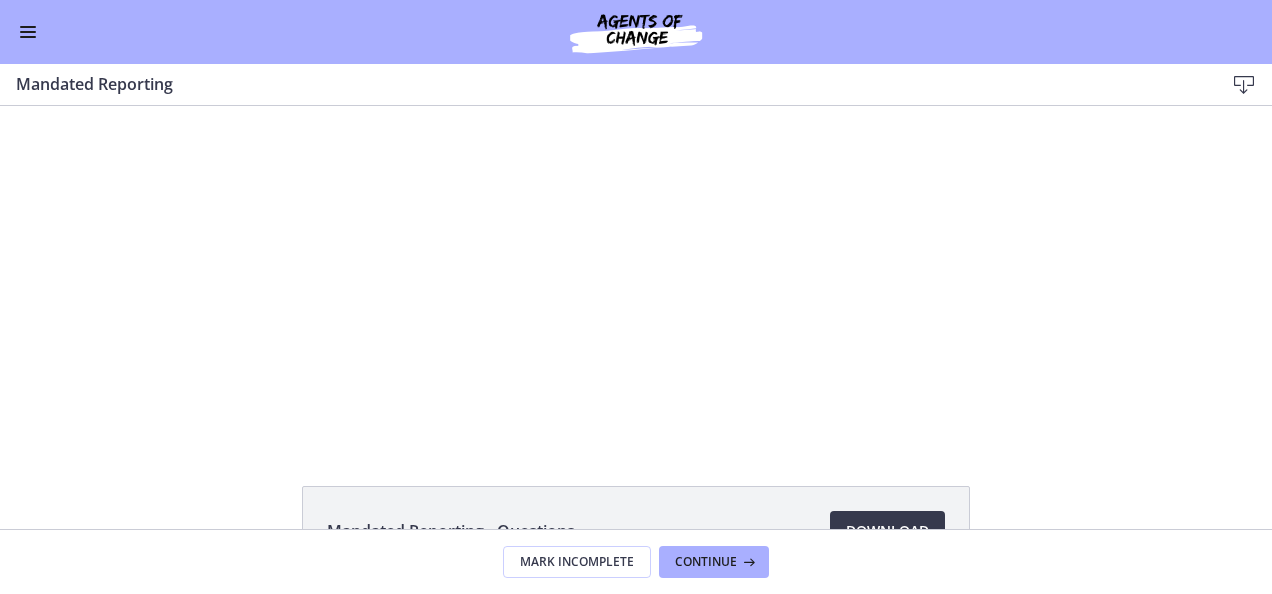 scroll, scrollTop: 0, scrollLeft: 0, axis: both 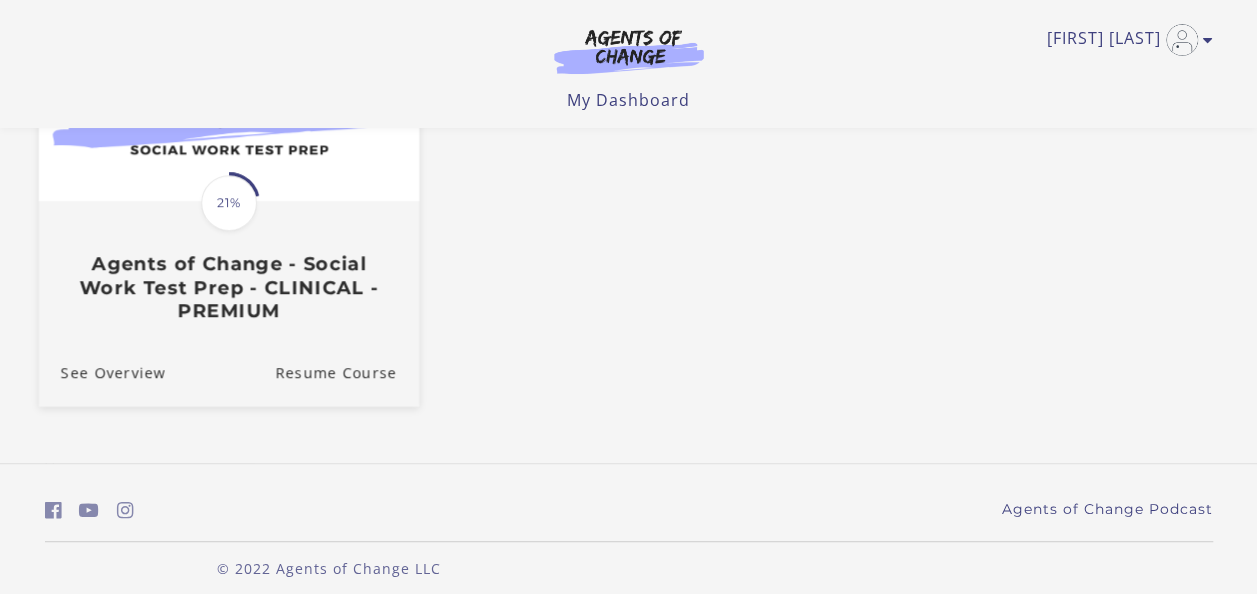 click on "See Overview
Resume Course" at bounding box center [228, 371] 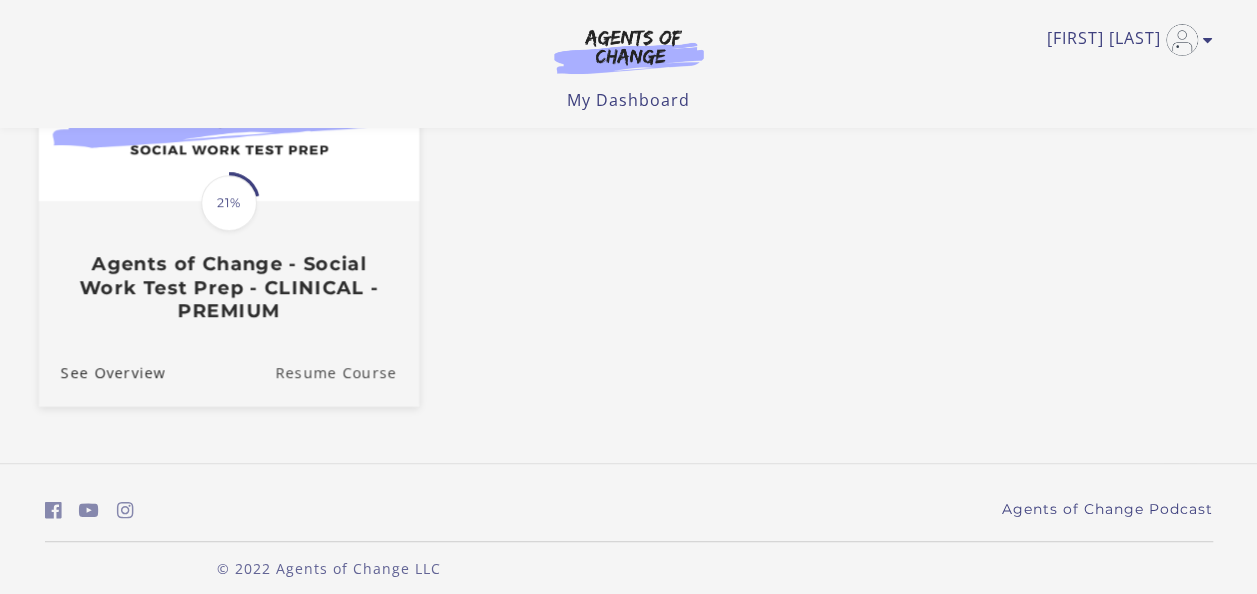 click on "Resume Course" at bounding box center (347, 371) 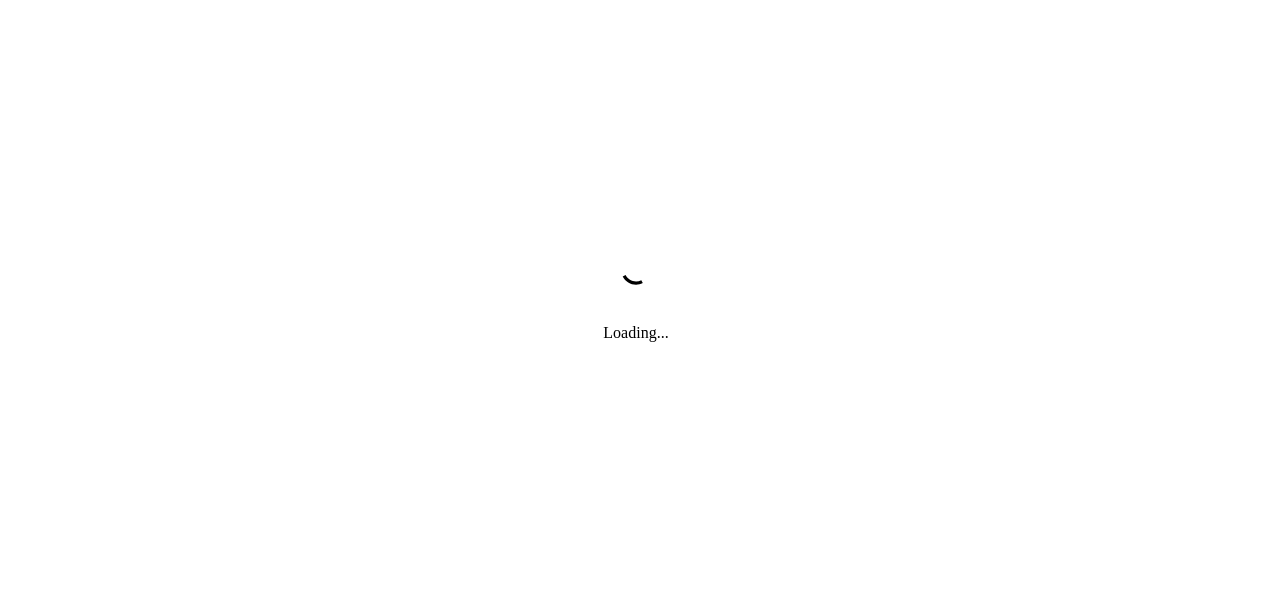 scroll, scrollTop: 0, scrollLeft: 0, axis: both 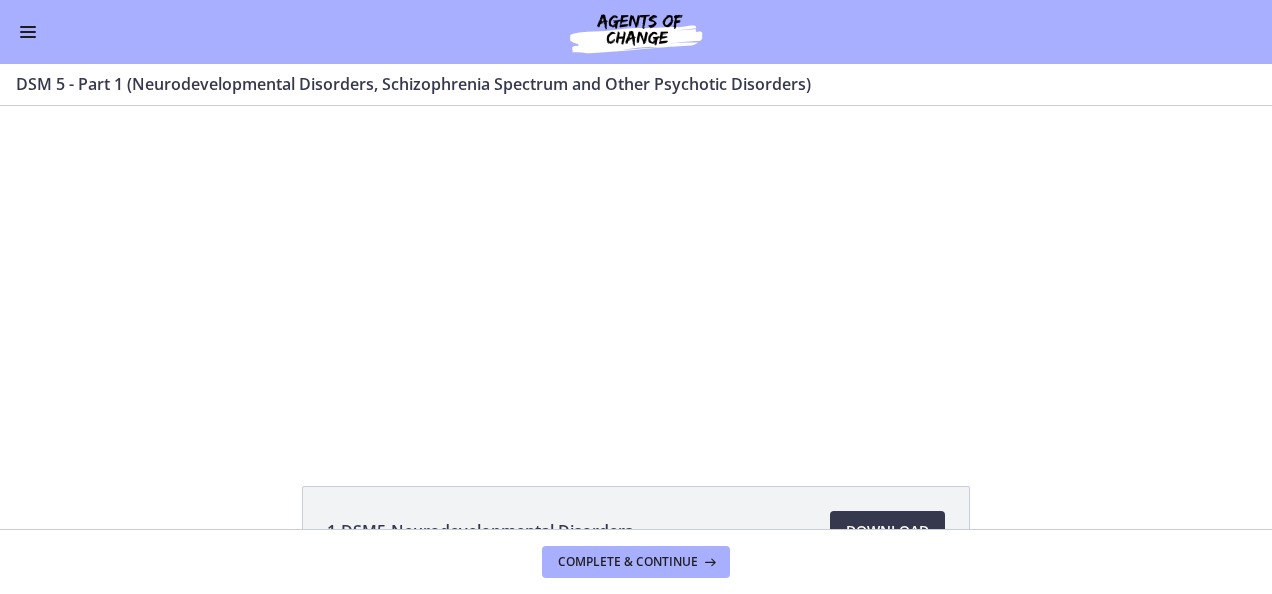 click at bounding box center [28, 37] 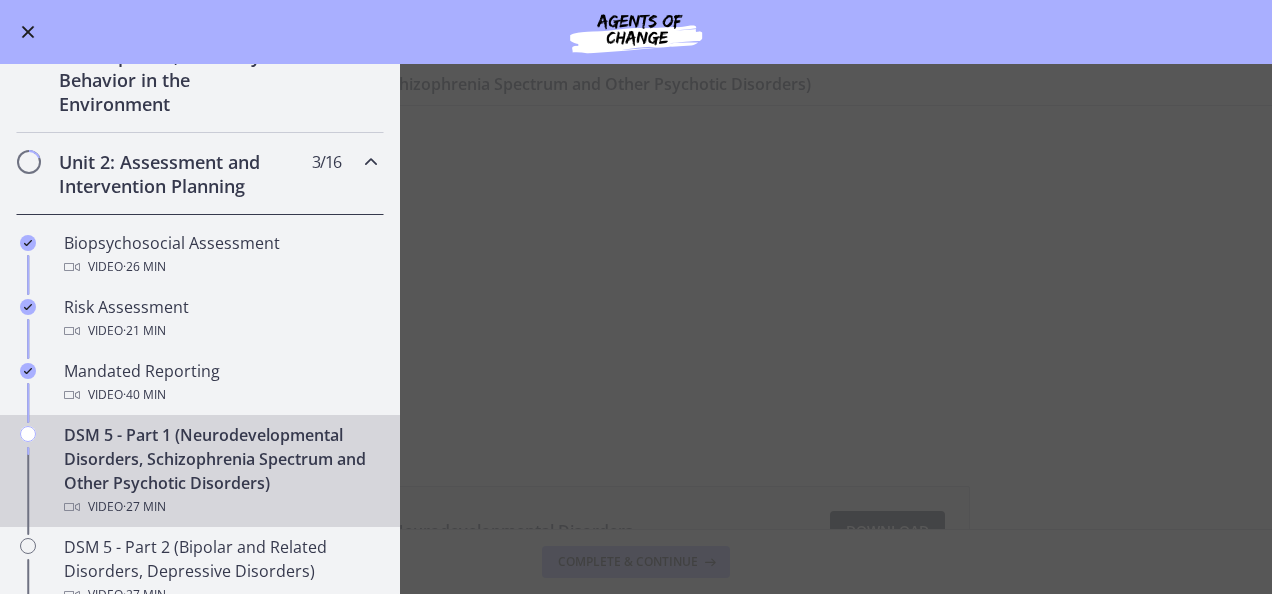 scroll, scrollTop: 486, scrollLeft: 0, axis: vertical 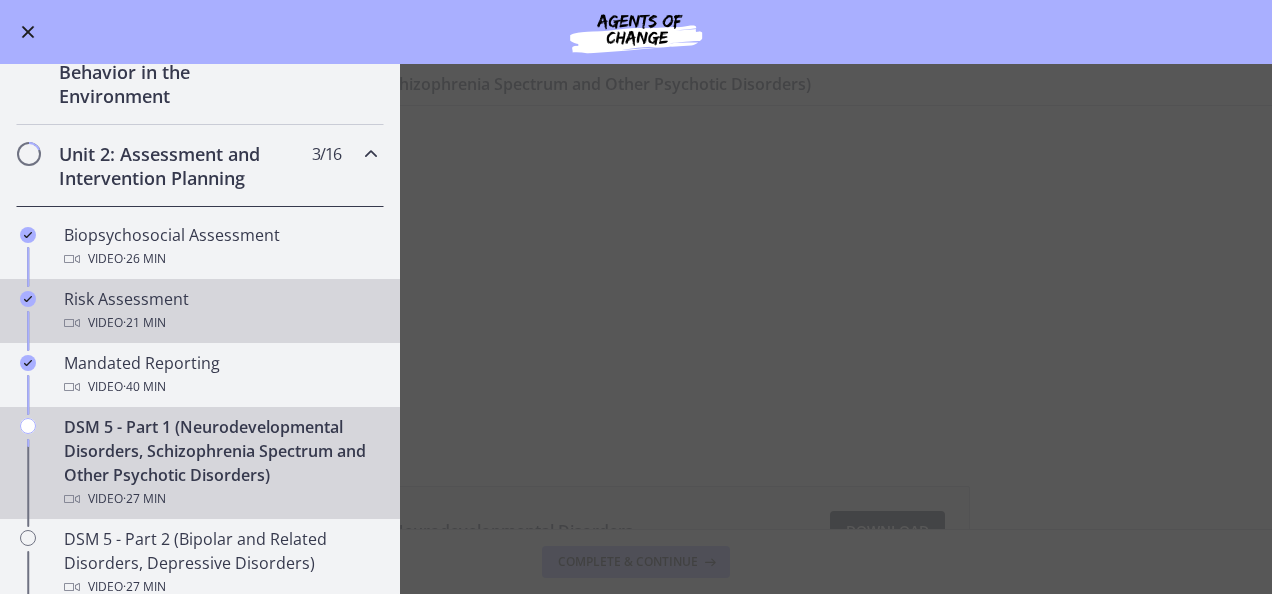 click on "Video
·  21 min" at bounding box center [220, 323] 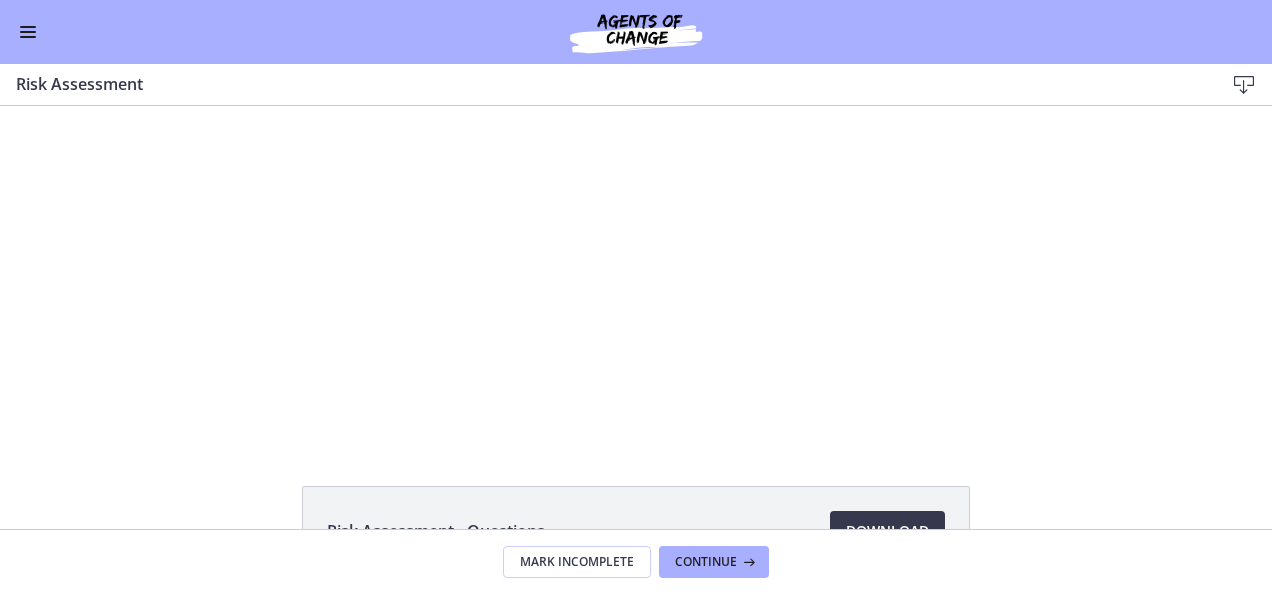 scroll, scrollTop: 0, scrollLeft: 0, axis: both 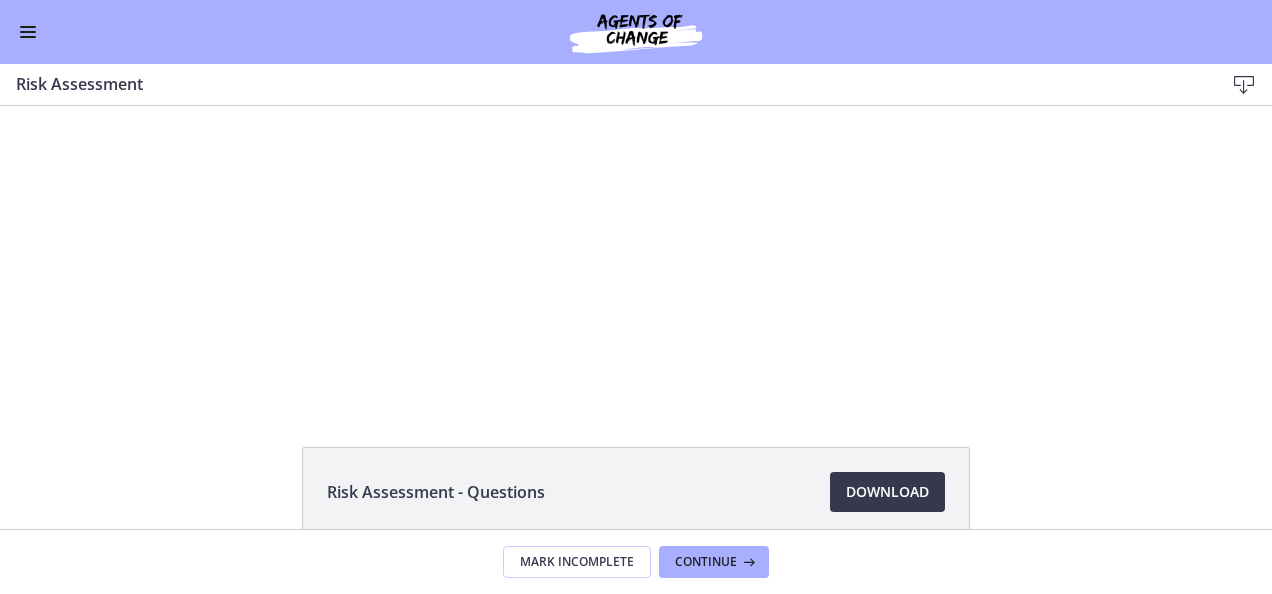 click at bounding box center (636, 234) 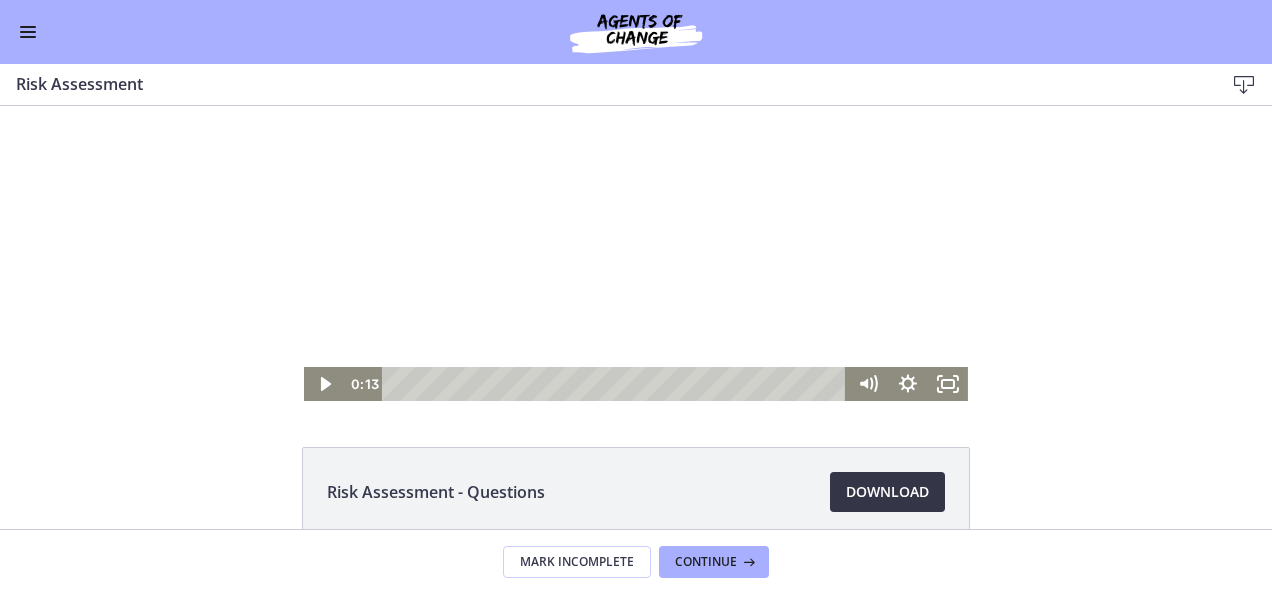 click on "Download
Opens in a new window" at bounding box center [887, 492] 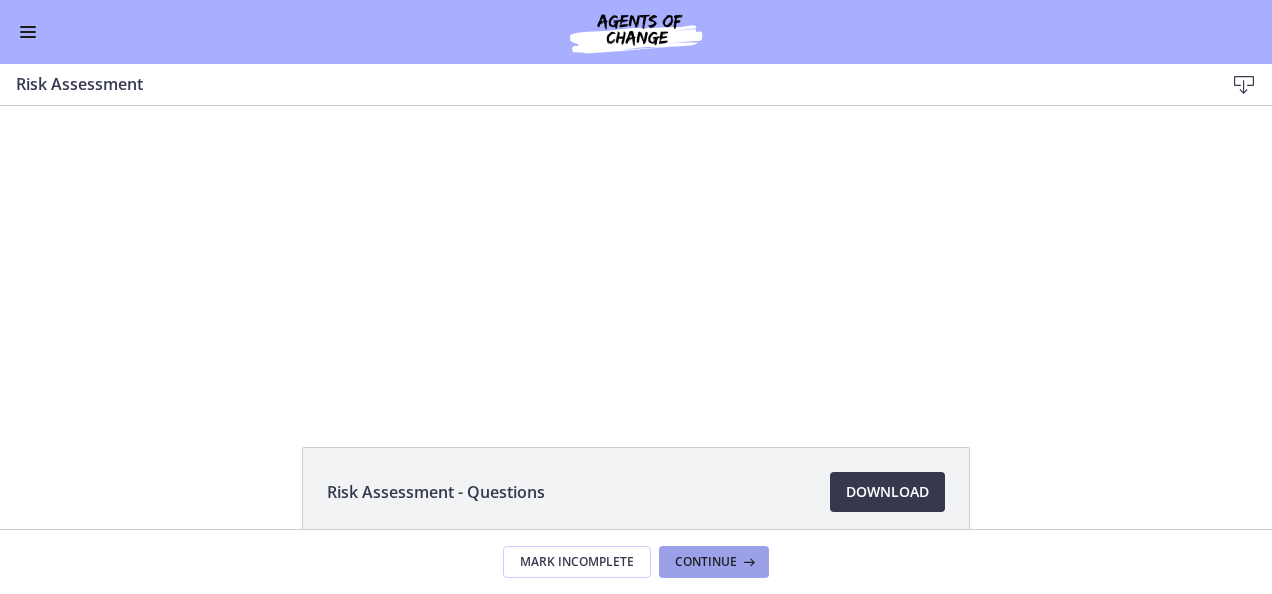 click on "Continue" at bounding box center [706, 562] 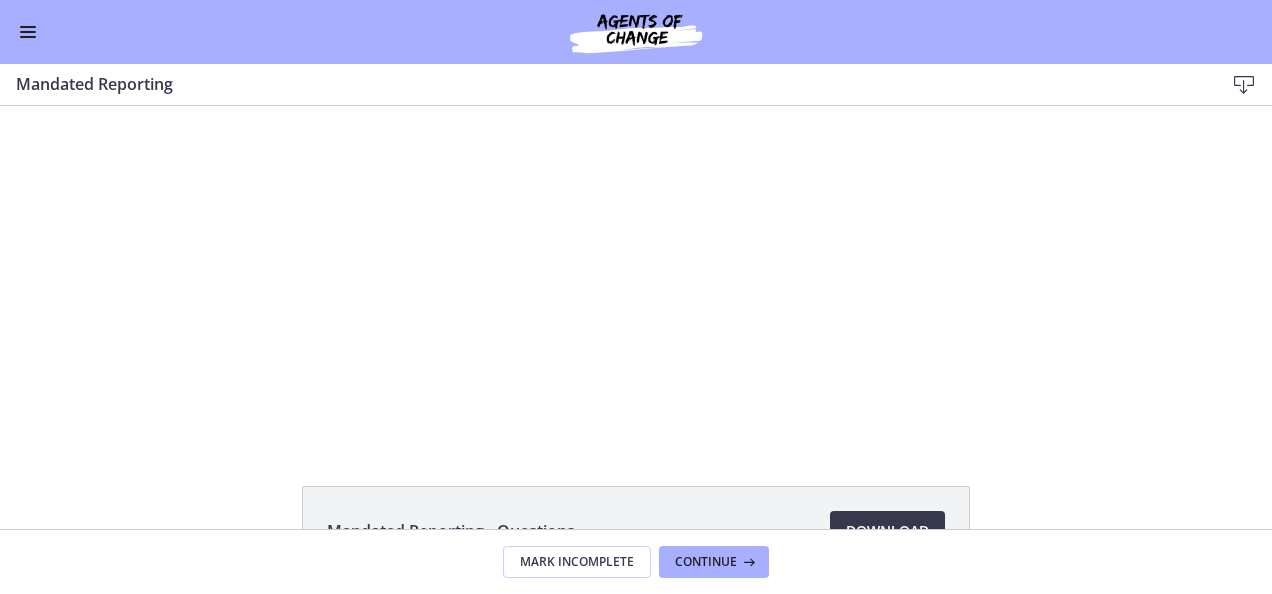 scroll, scrollTop: 0, scrollLeft: 0, axis: both 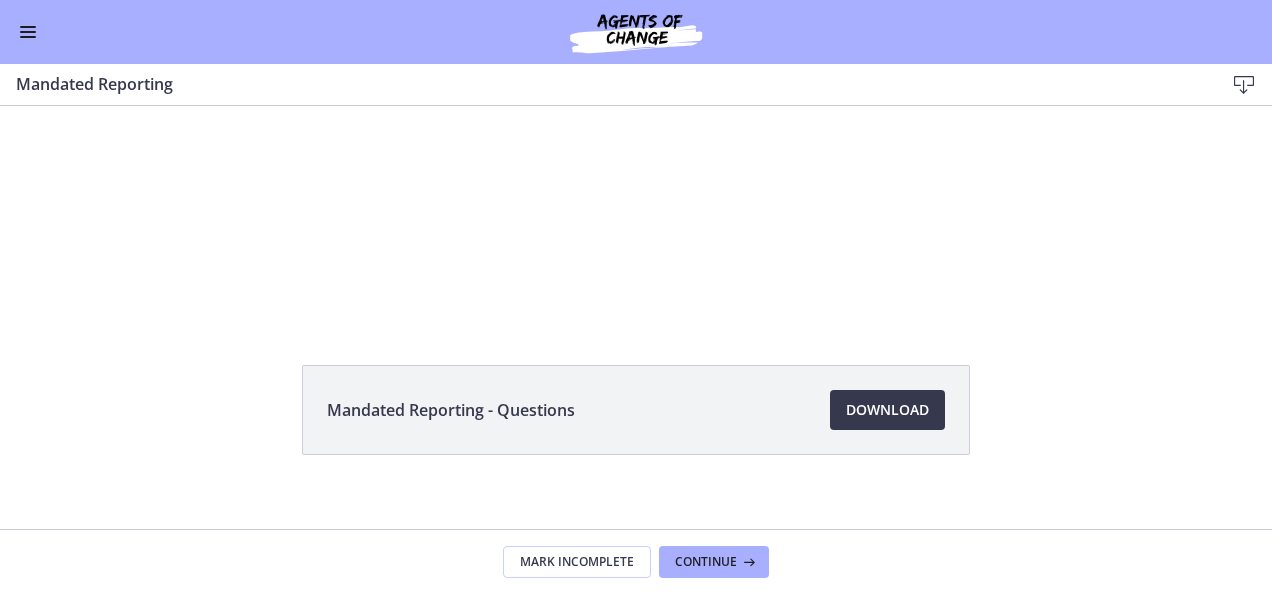 click at bounding box center (636, 152) 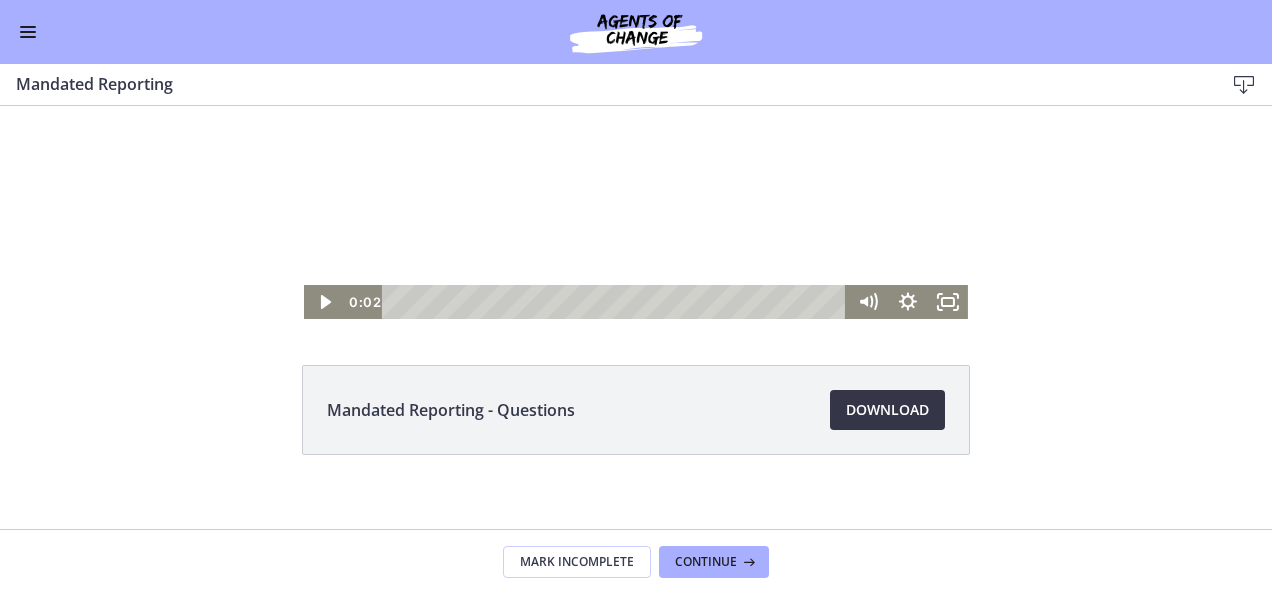 click on "Download
Opens in a new window" at bounding box center [887, 410] 